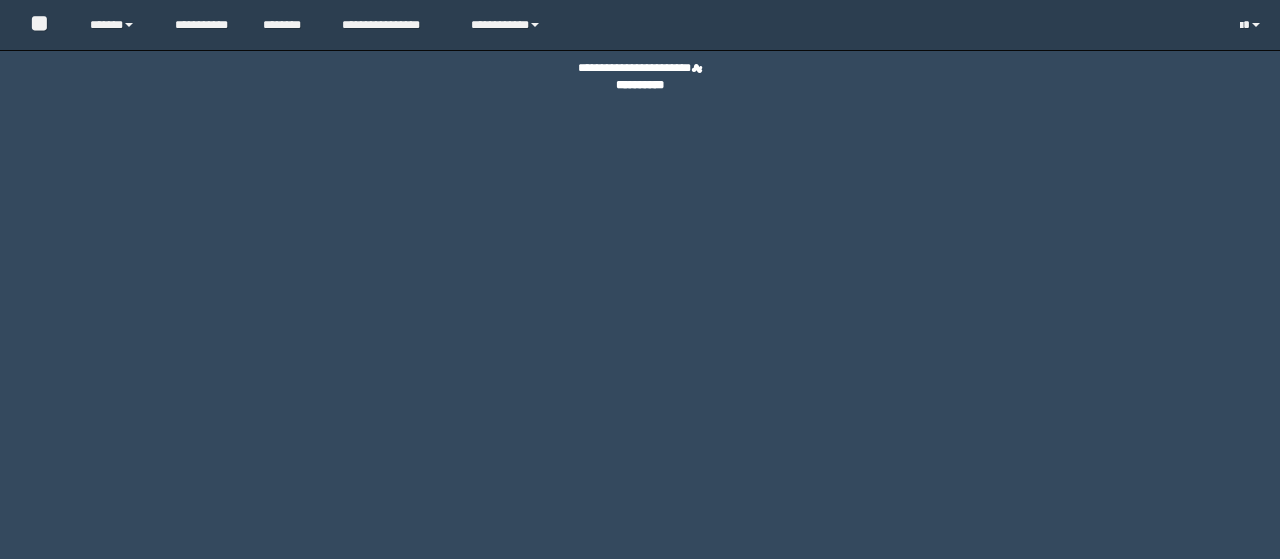 scroll, scrollTop: 0, scrollLeft: 0, axis: both 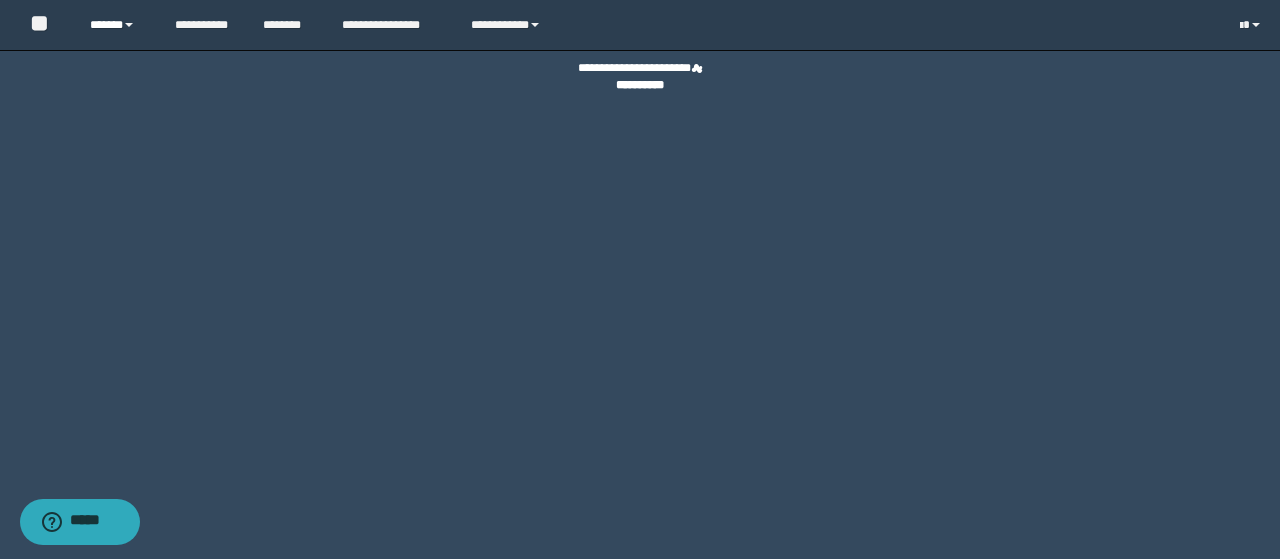 click on "******" at bounding box center [117, 25] 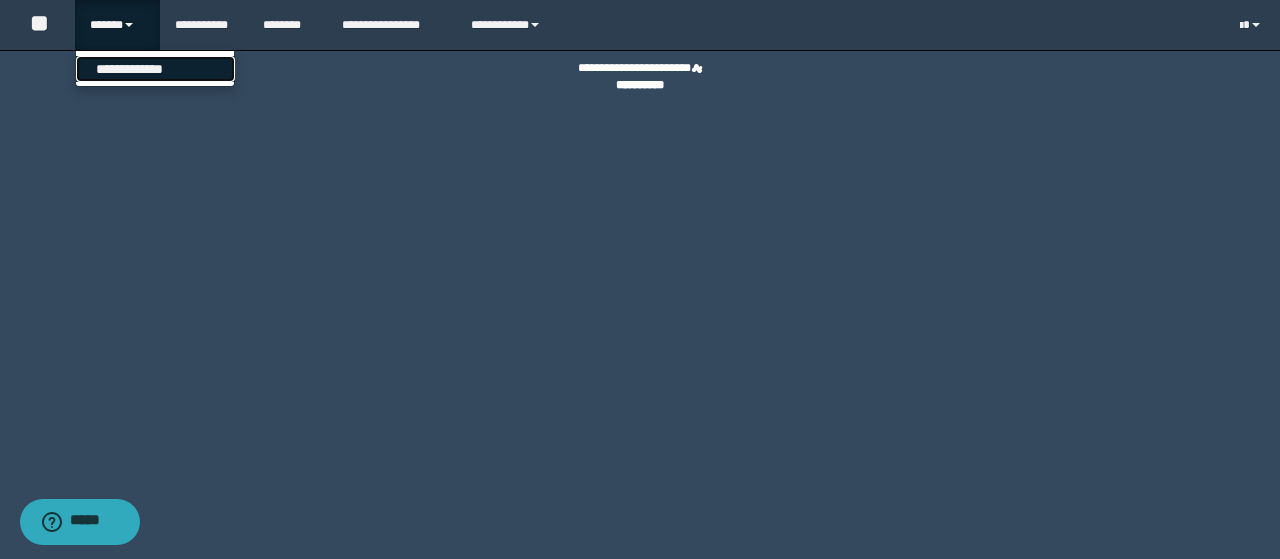 click on "**********" at bounding box center (155, 69) 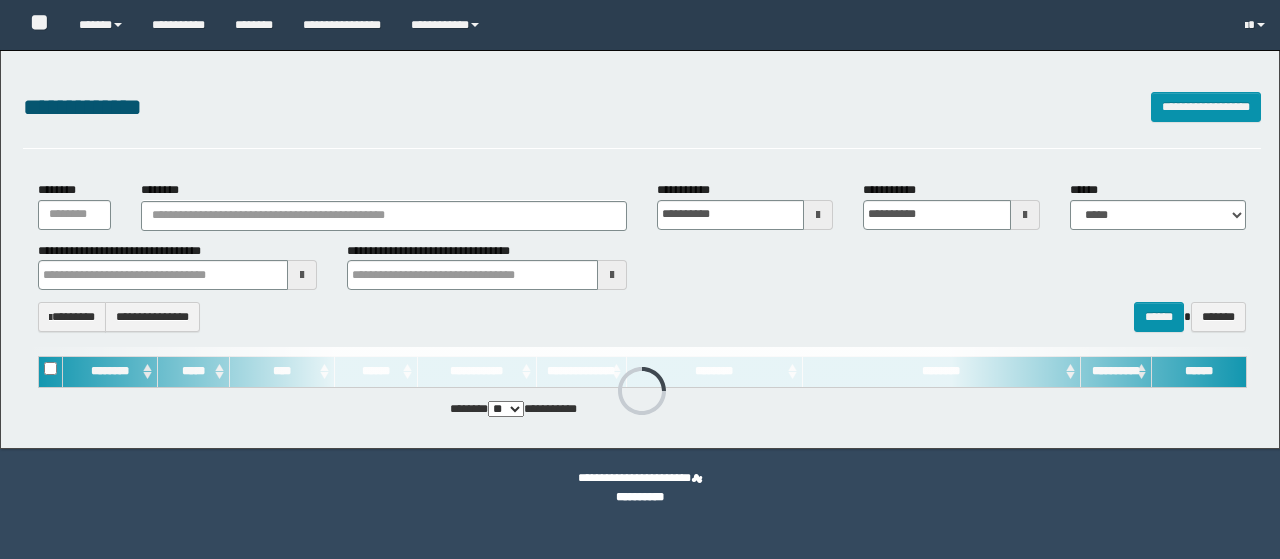 scroll, scrollTop: 0, scrollLeft: 0, axis: both 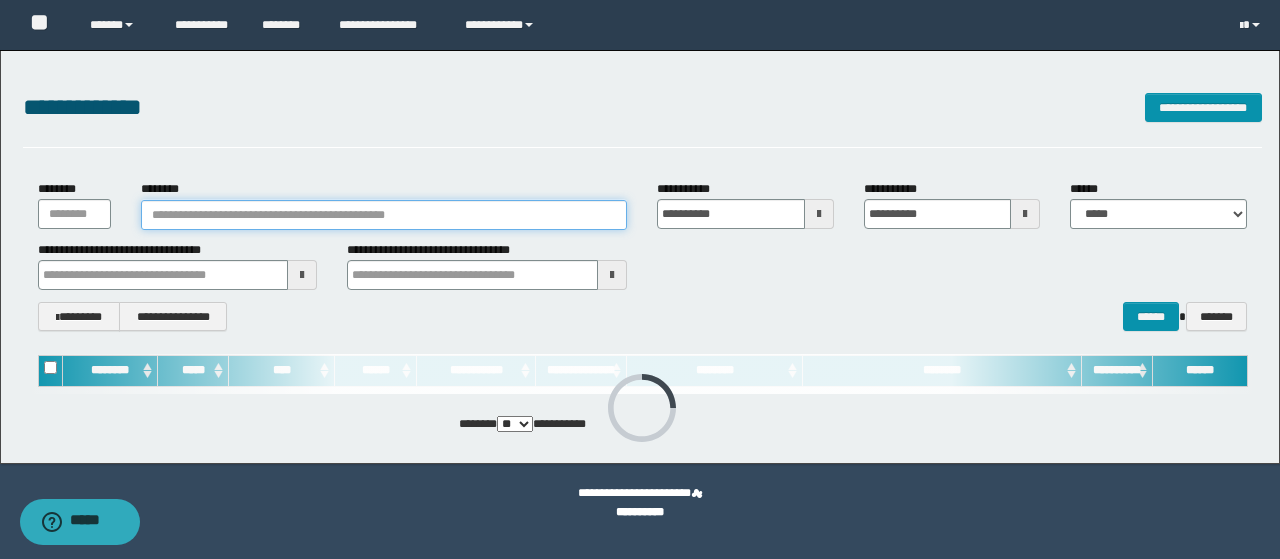 click on "********" at bounding box center [384, 215] 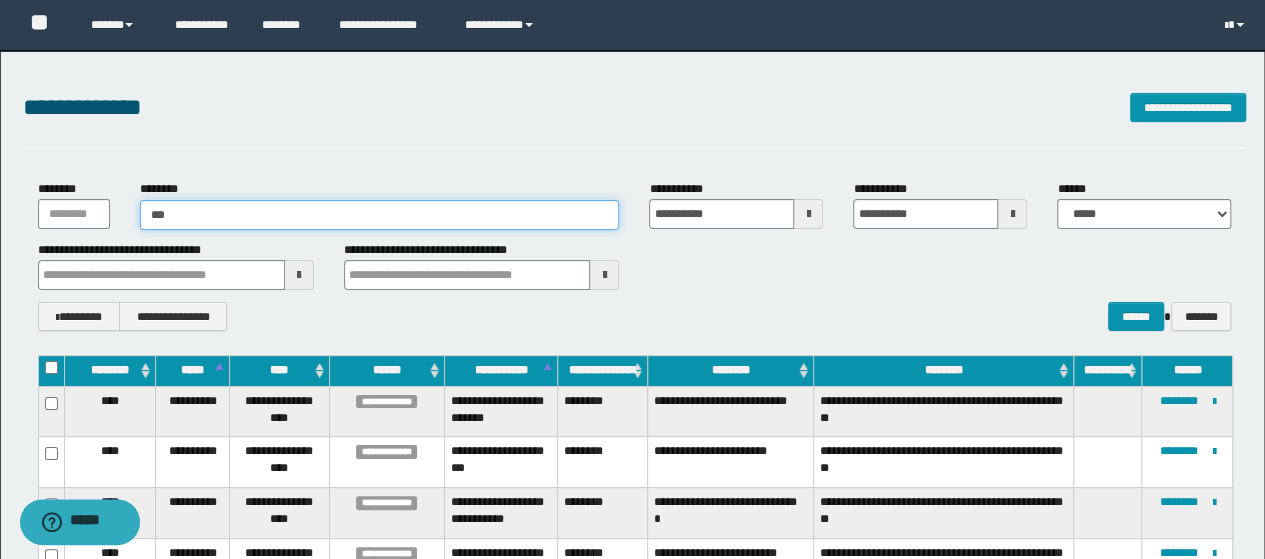 type on "****" 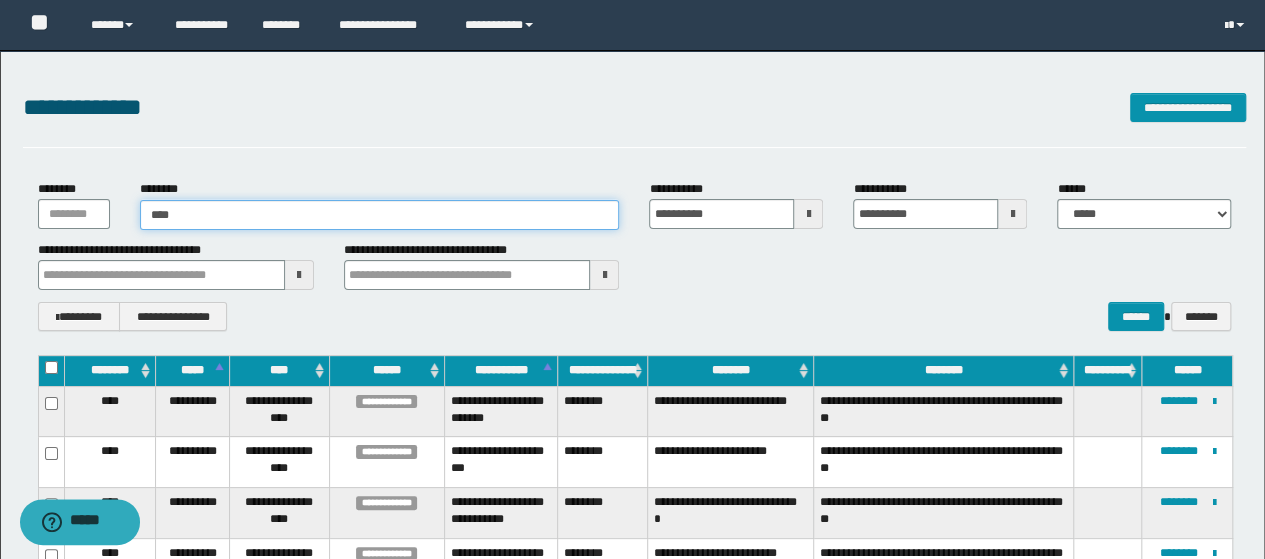 type on "****" 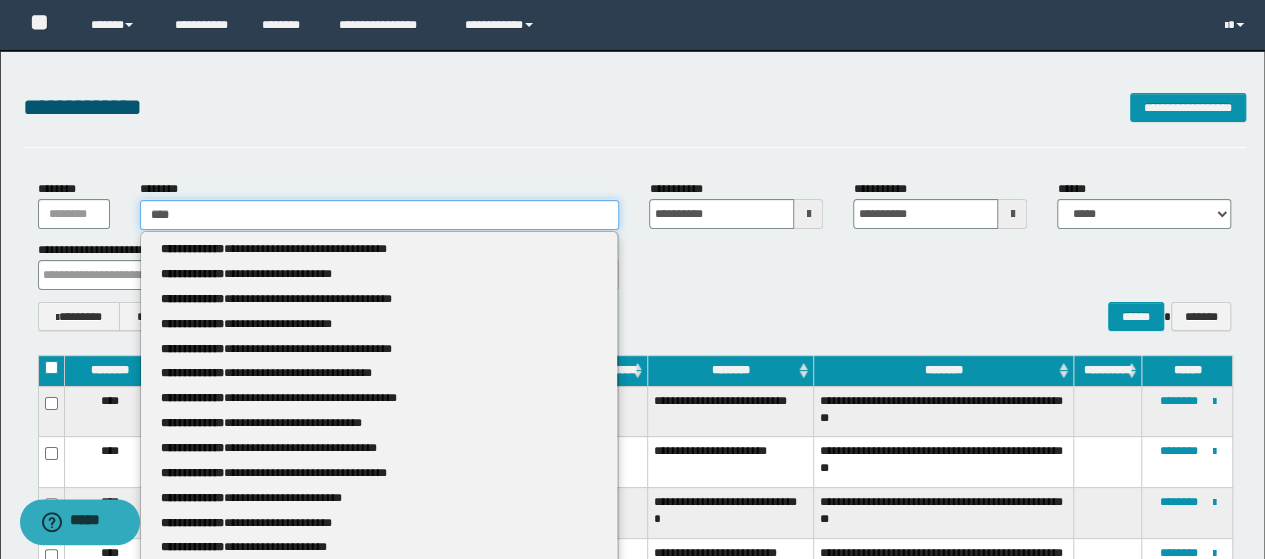 type 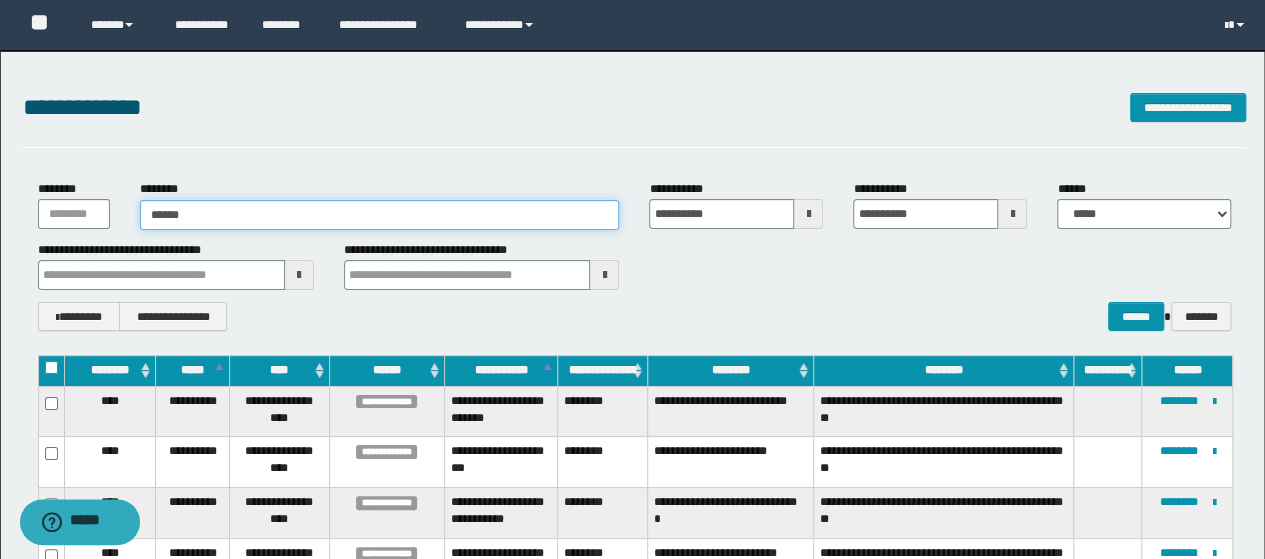 type on "*******" 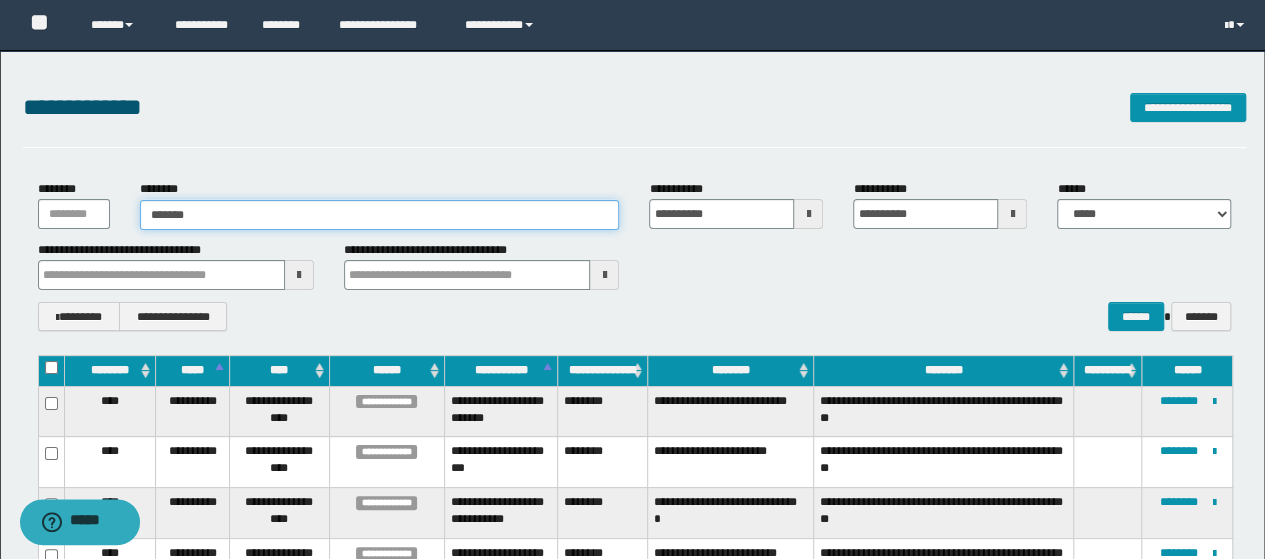 type on "*******" 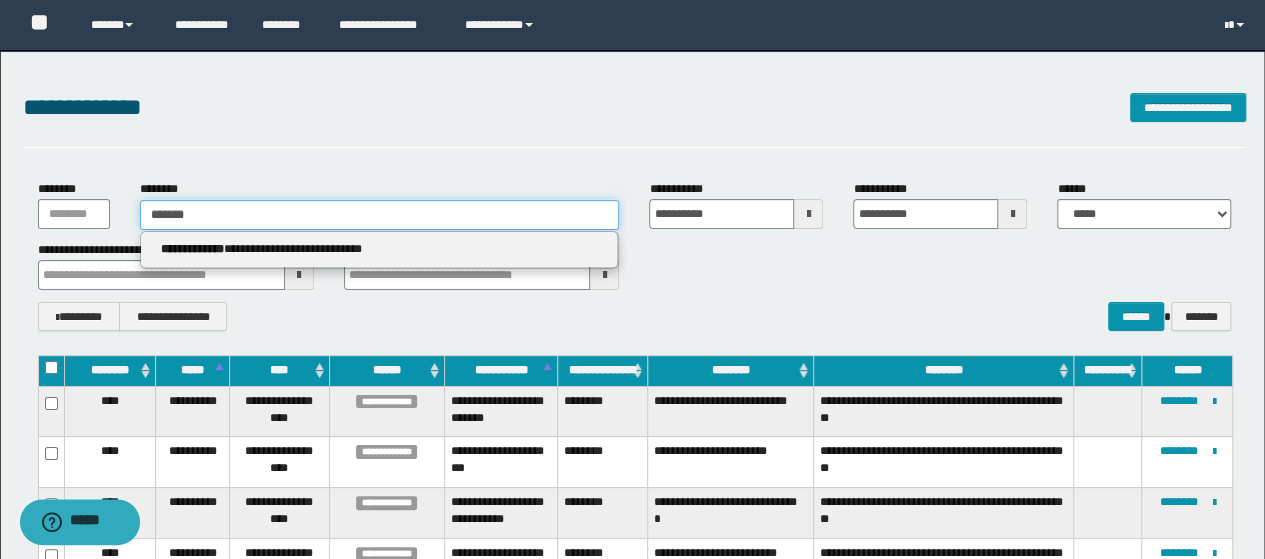 type 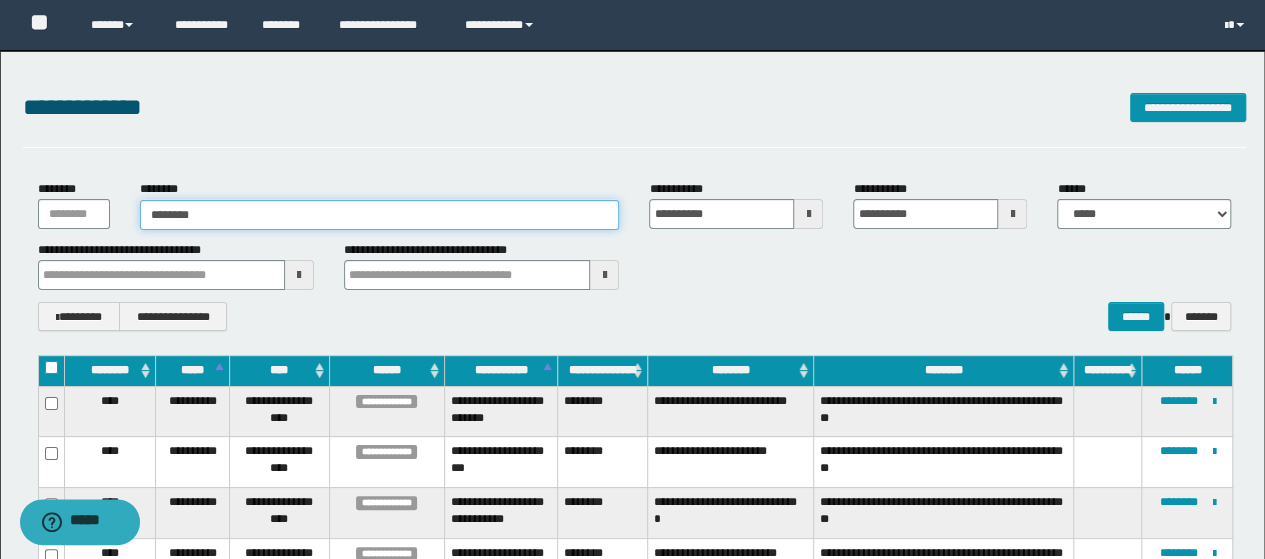 type on "********" 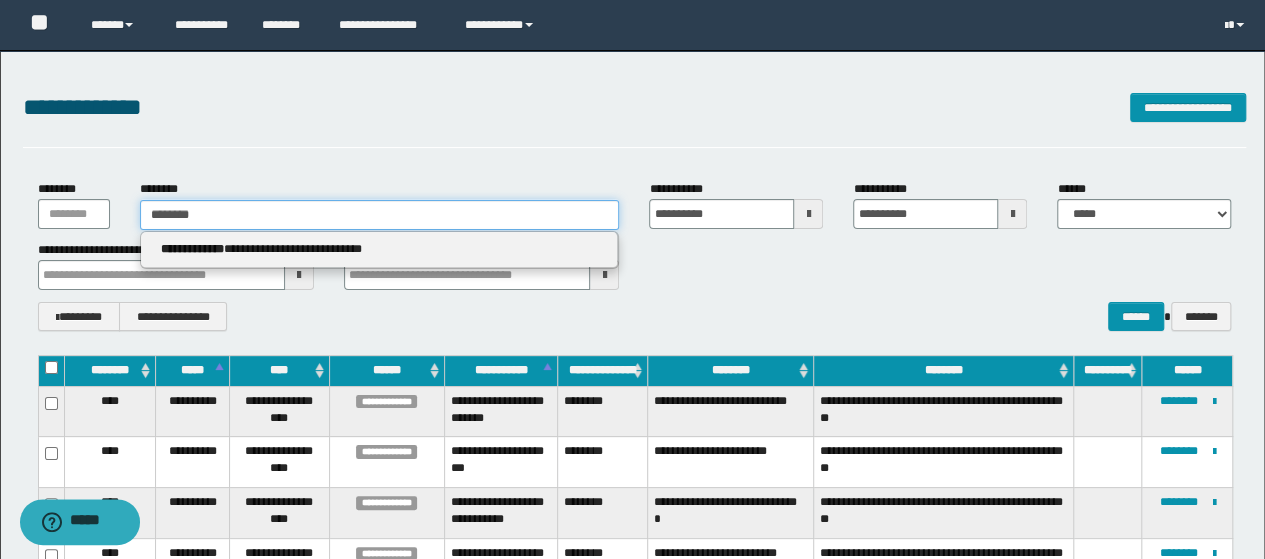 type 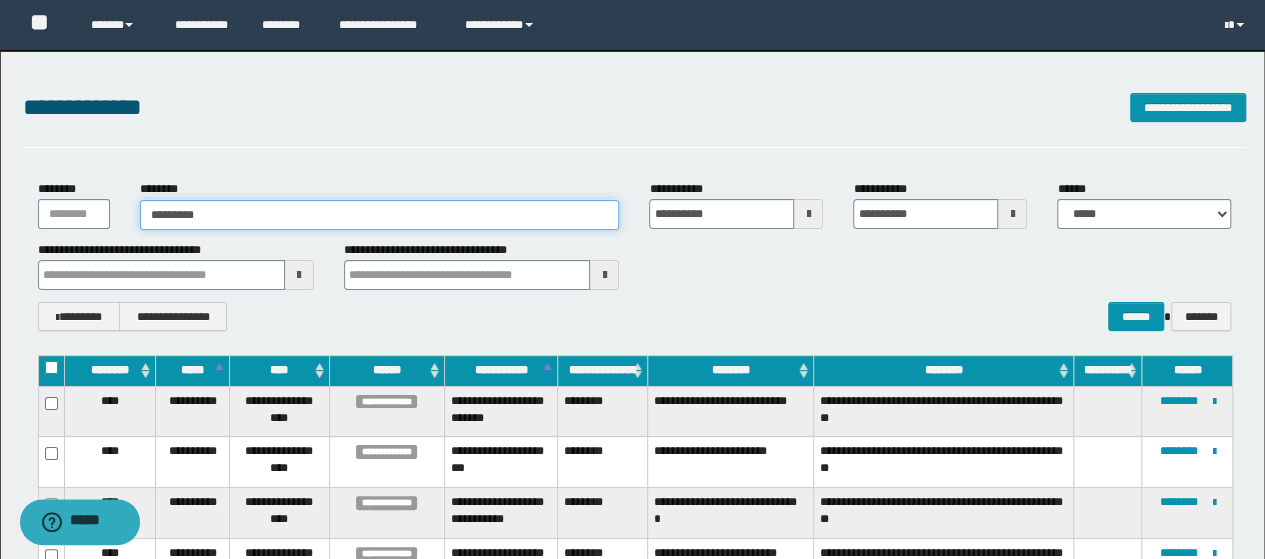 type on "**********" 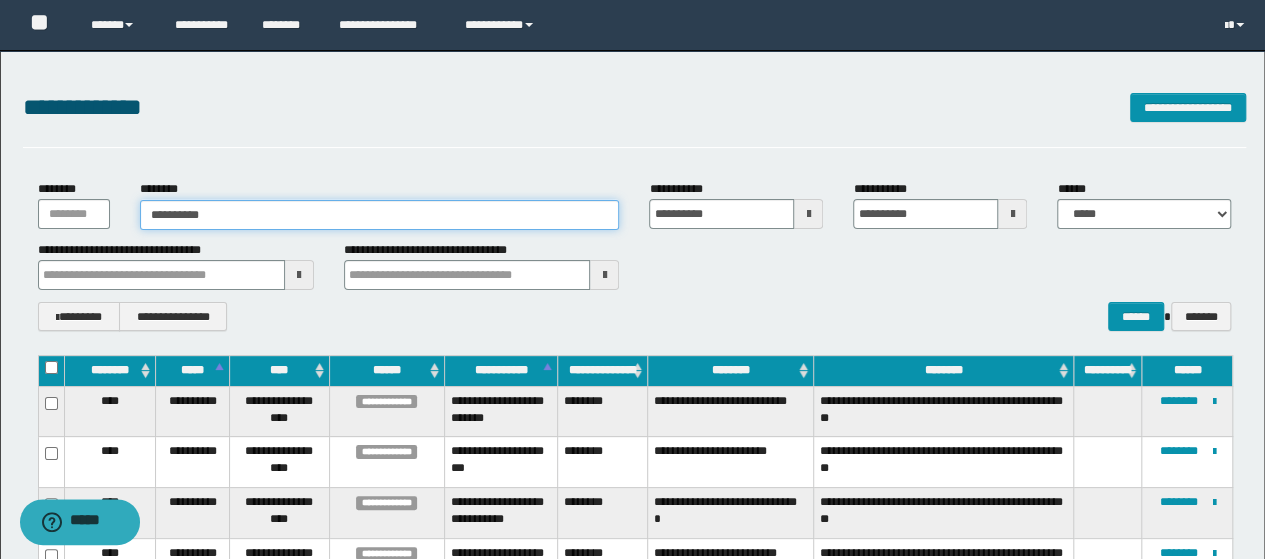 type on "**********" 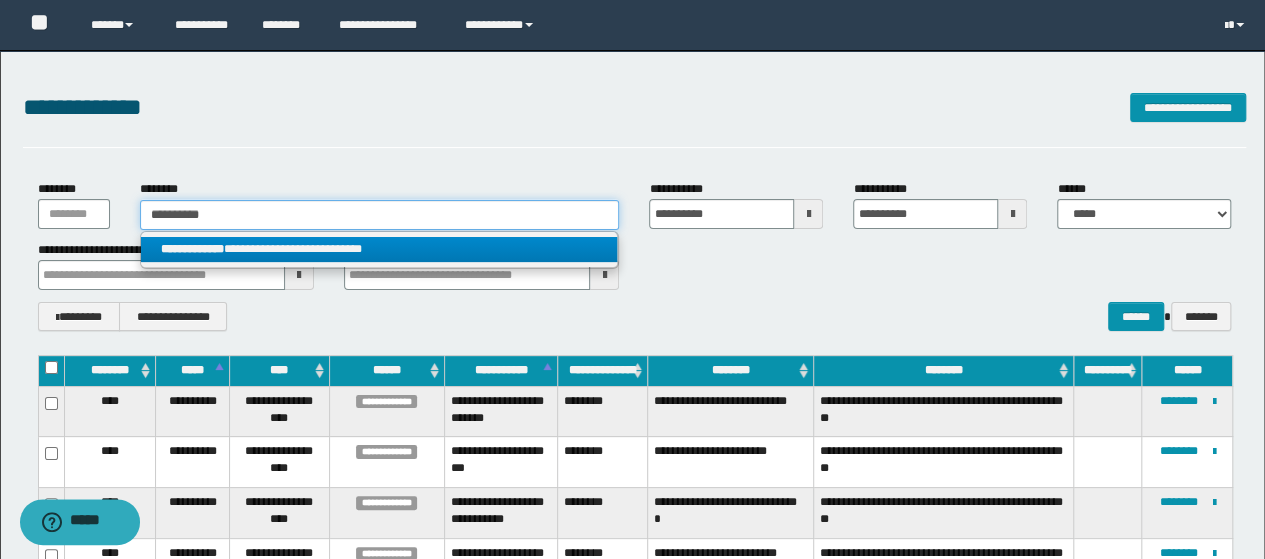 type on "**********" 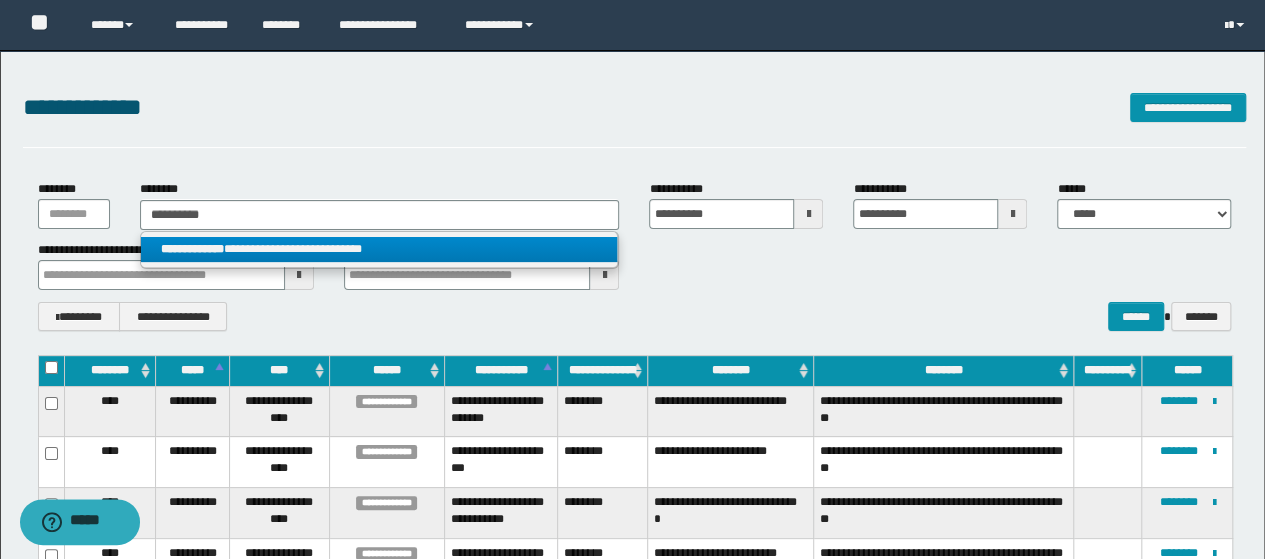 click on "**********" at bounding box center (379, 249) 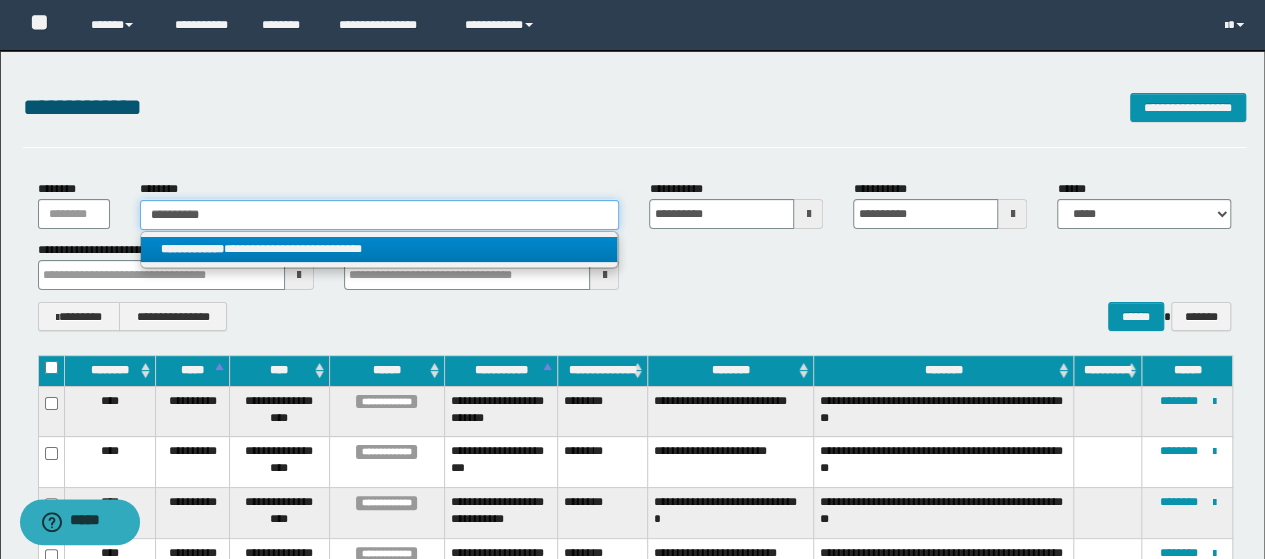 type 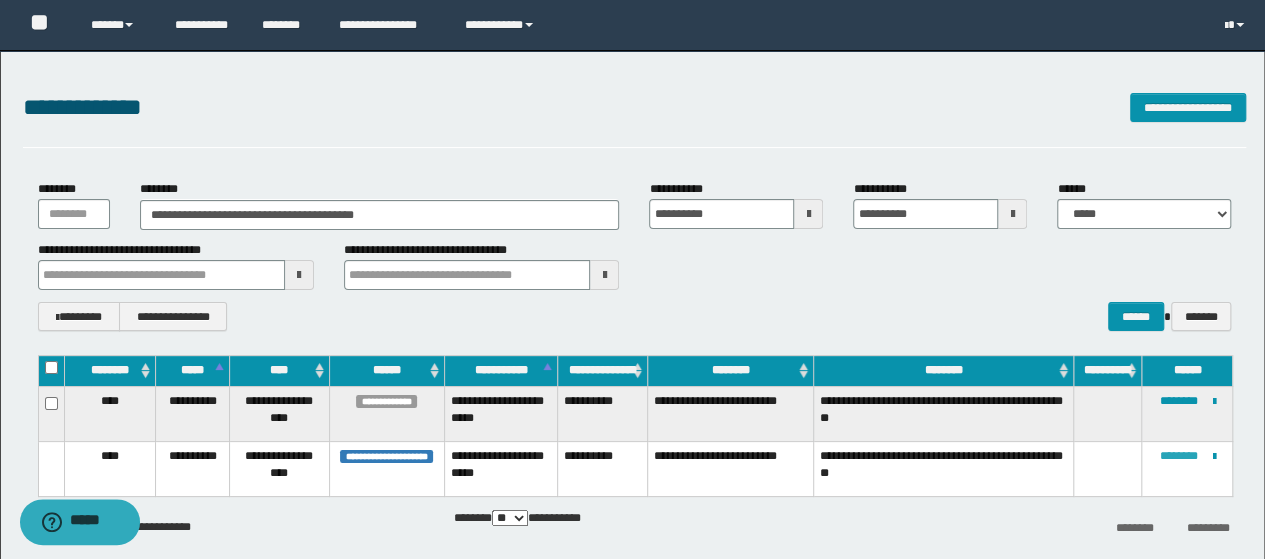 click on "********" at bounding box center [1178, 456] 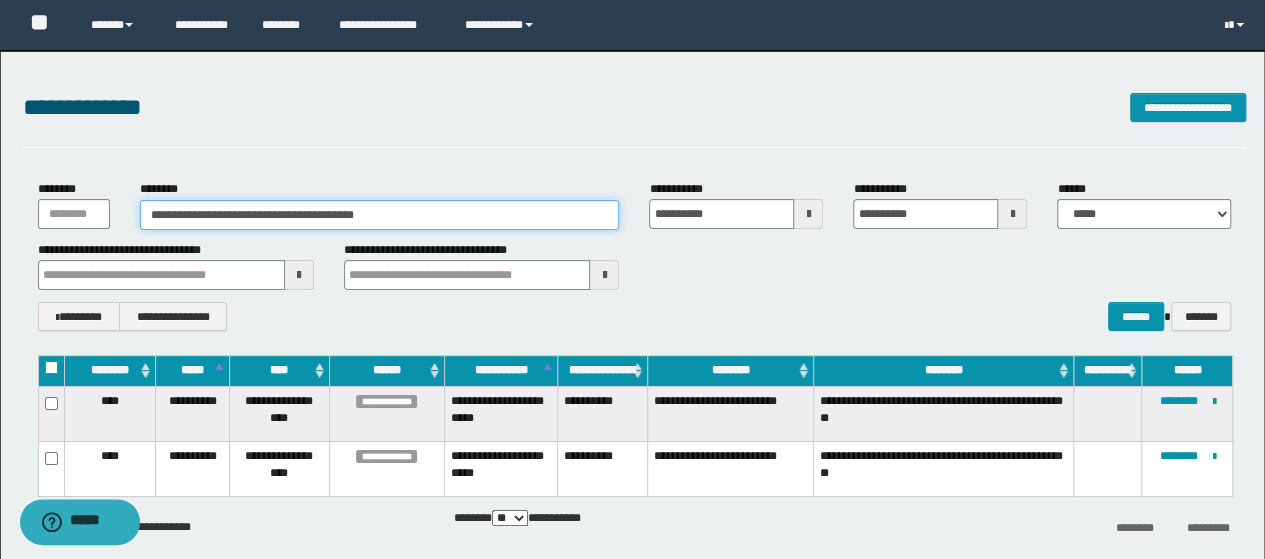 drag, startPoint x: 456, startPoint y: 213, endPoint x: 0, endPoint y: 152, distance: 460.06195 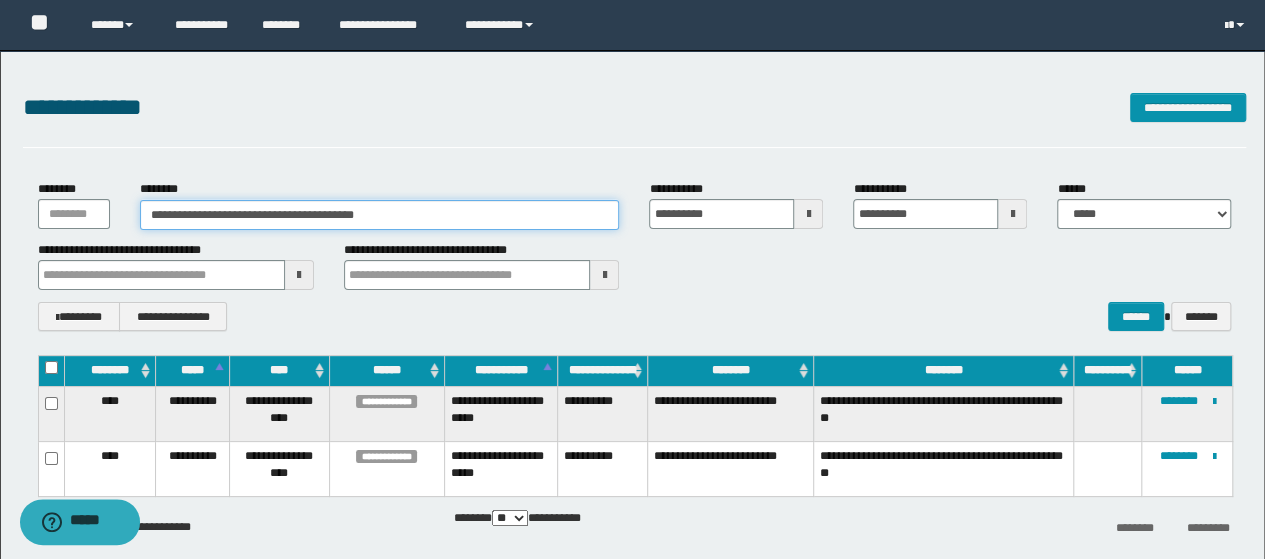 click on "**********" at bounding box center (632, 312) 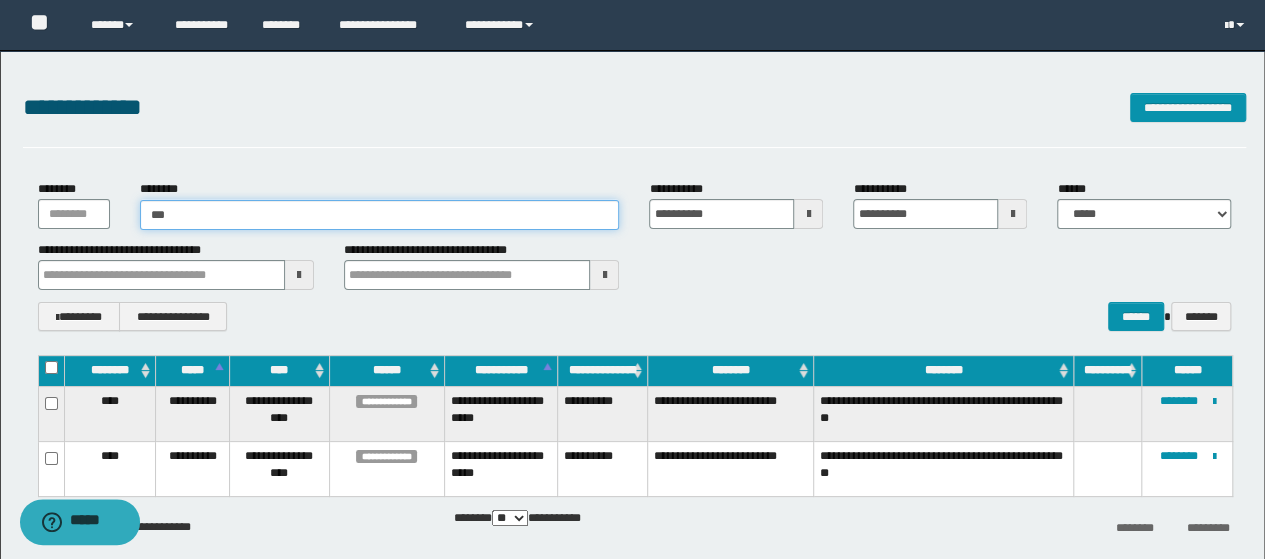 type on "****" 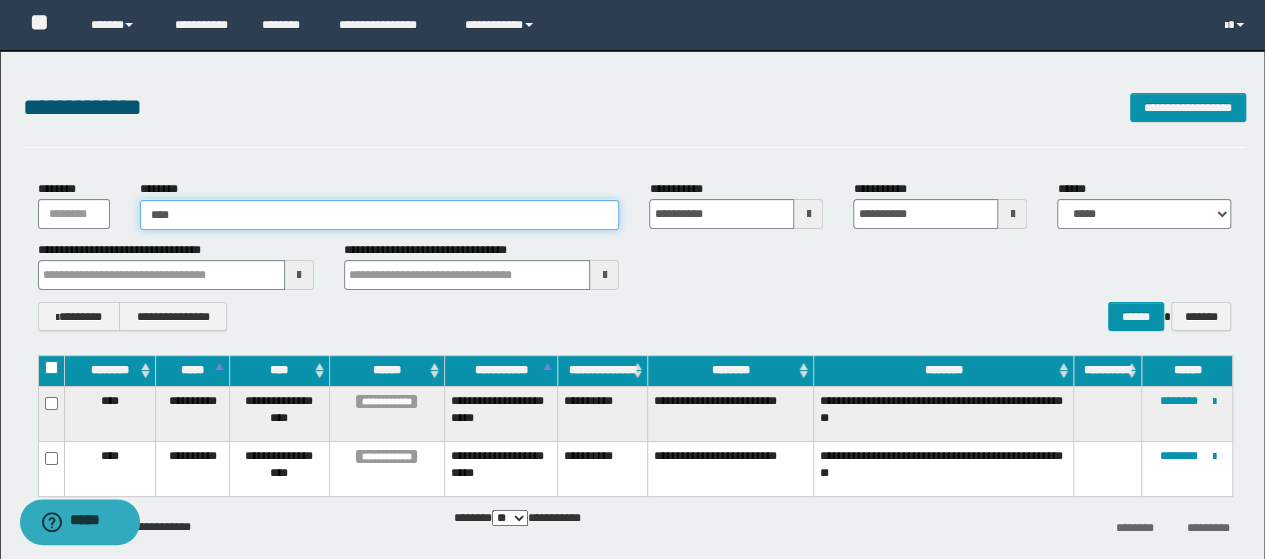 type on "****" 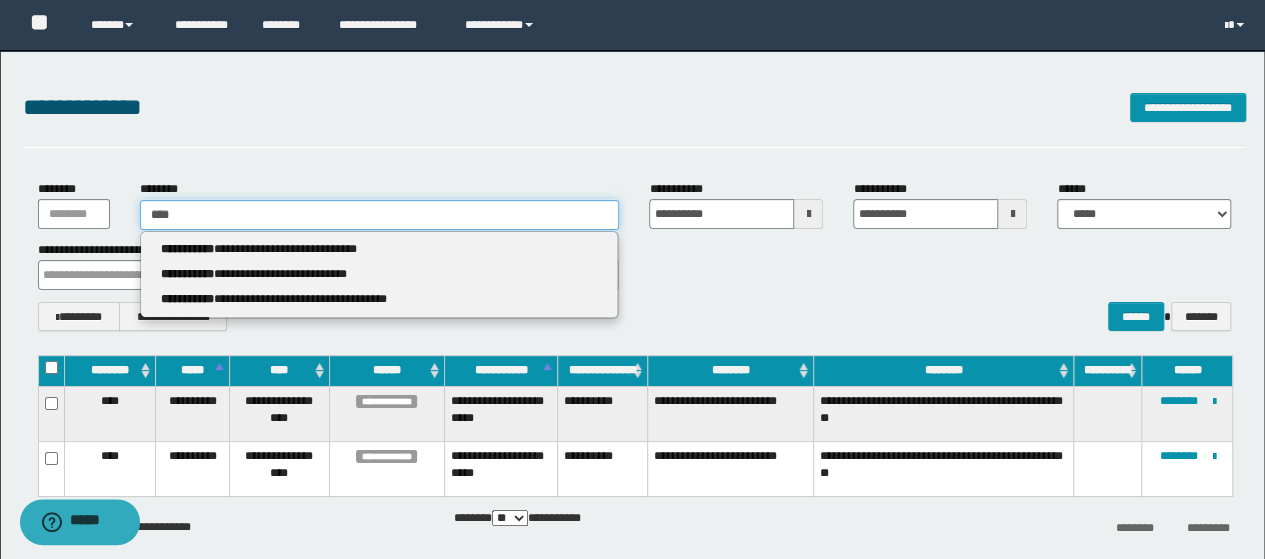 type 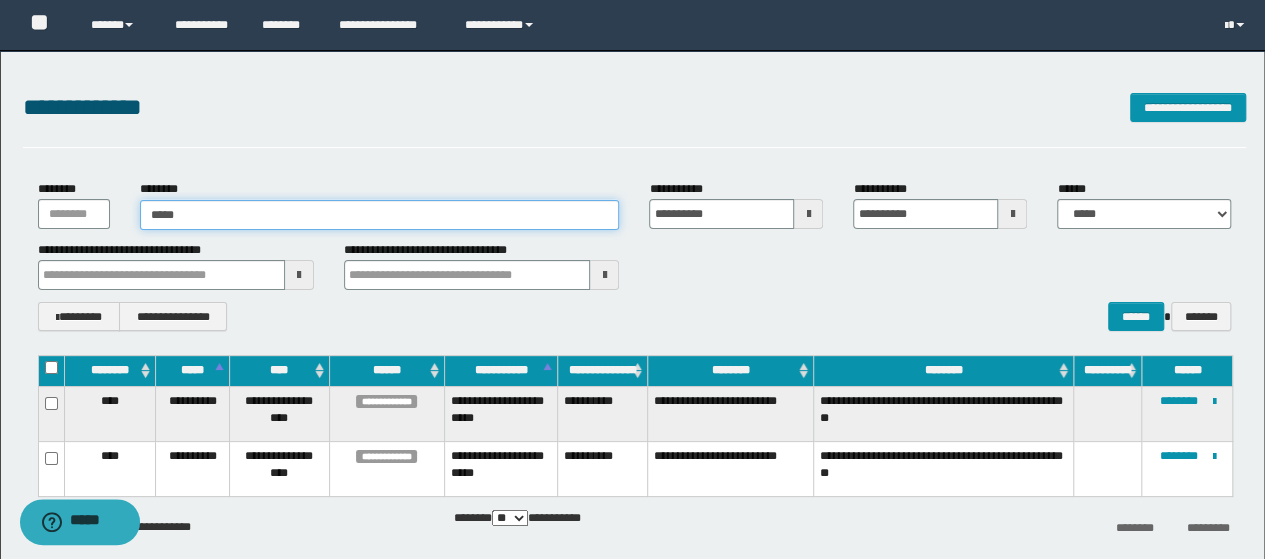 type on "*****" 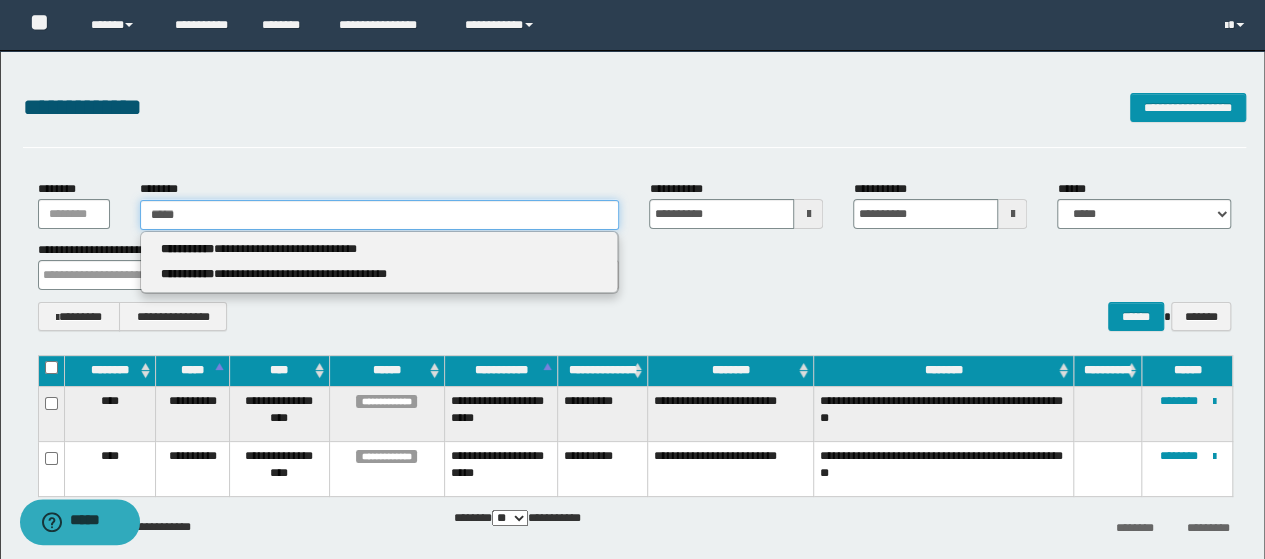 type 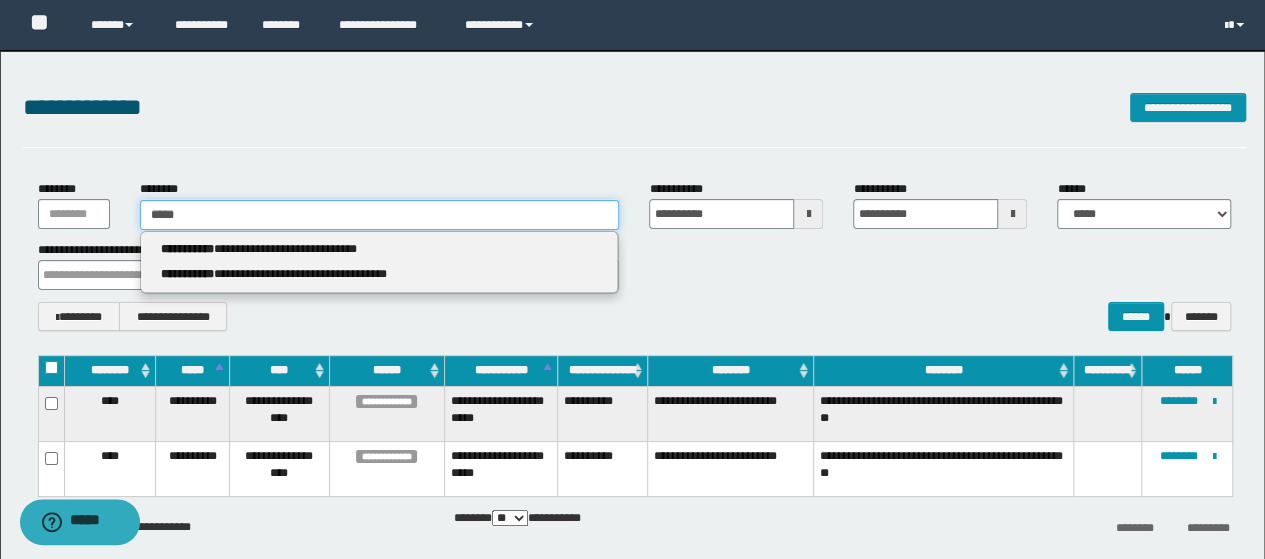 type on "******" 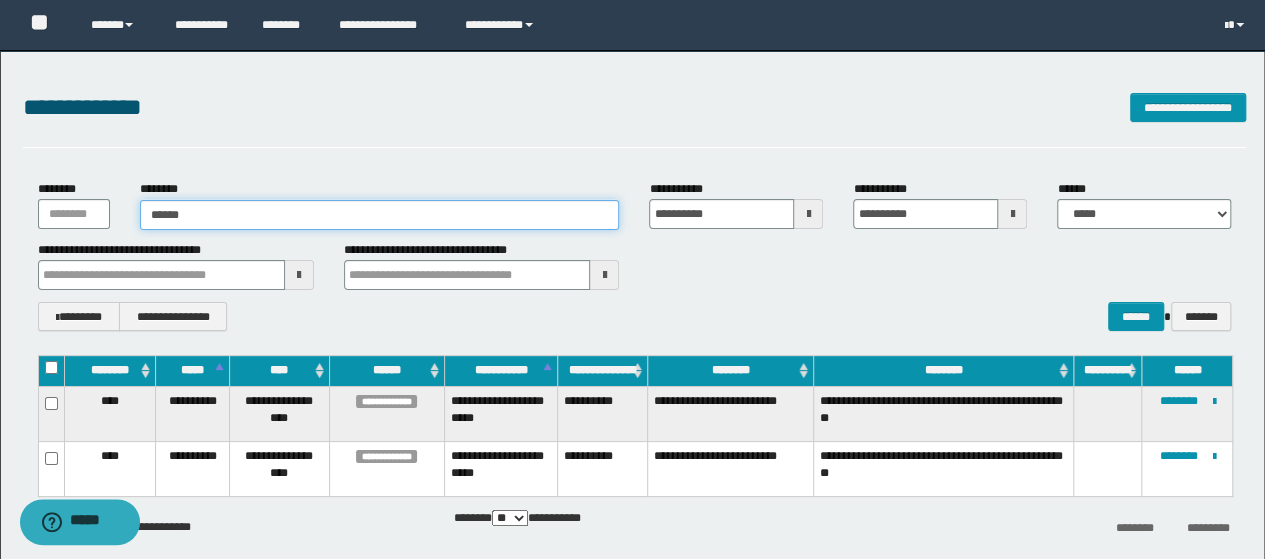 type on "******" 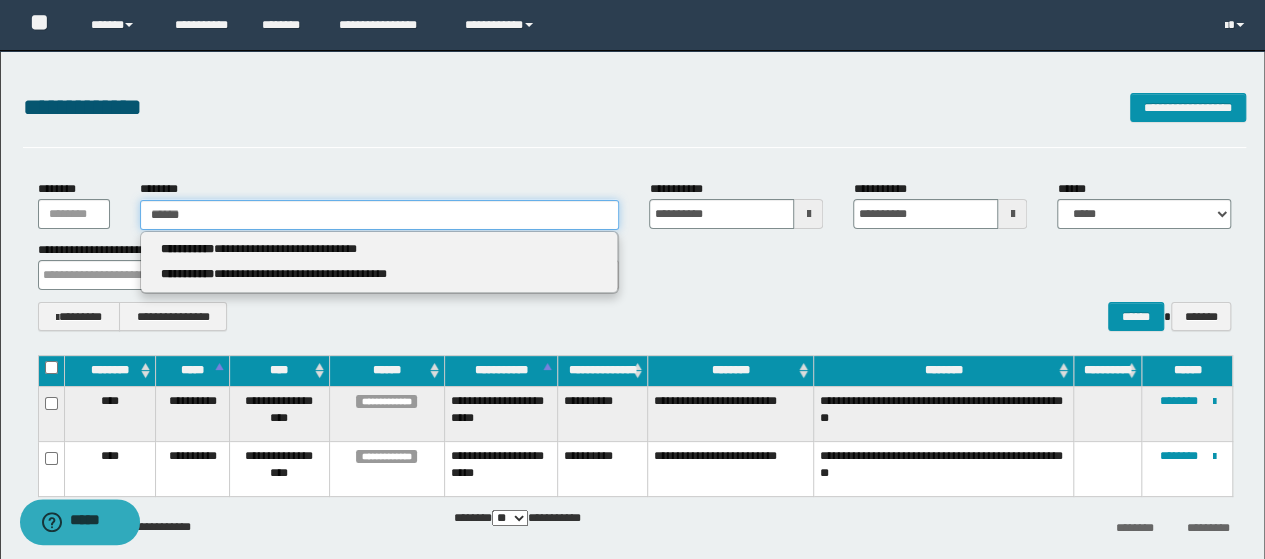 type 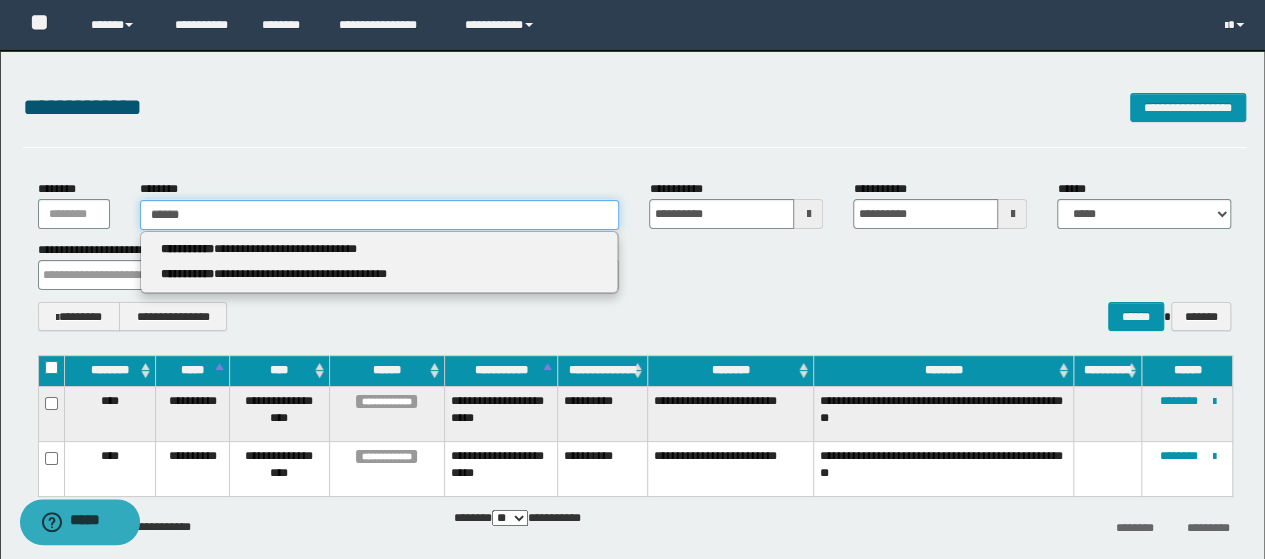 type on "*******" 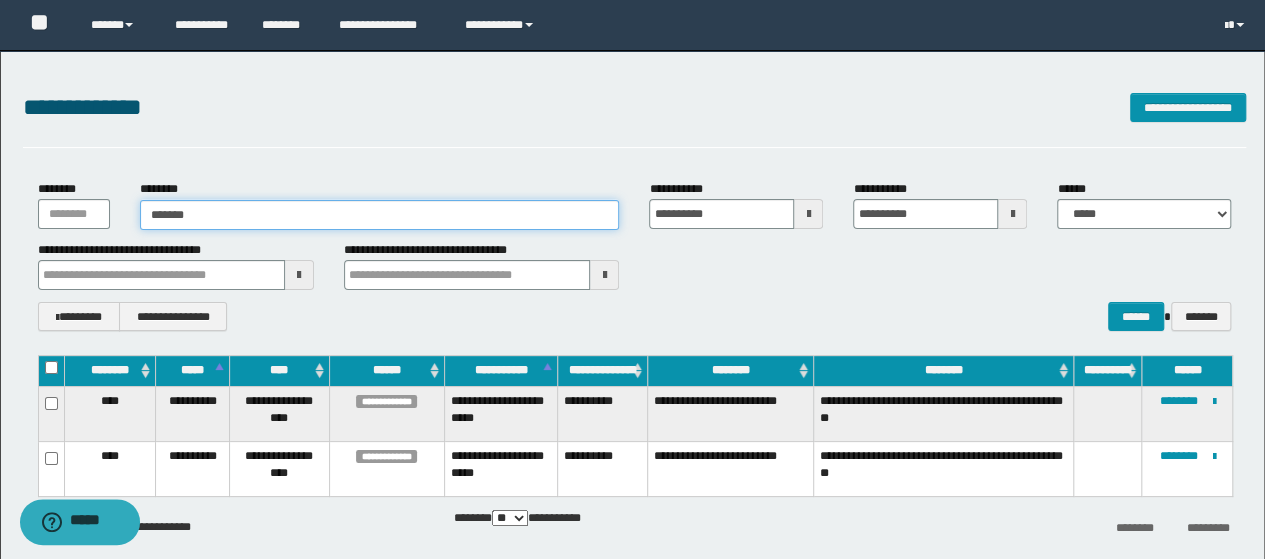 type on "*******" 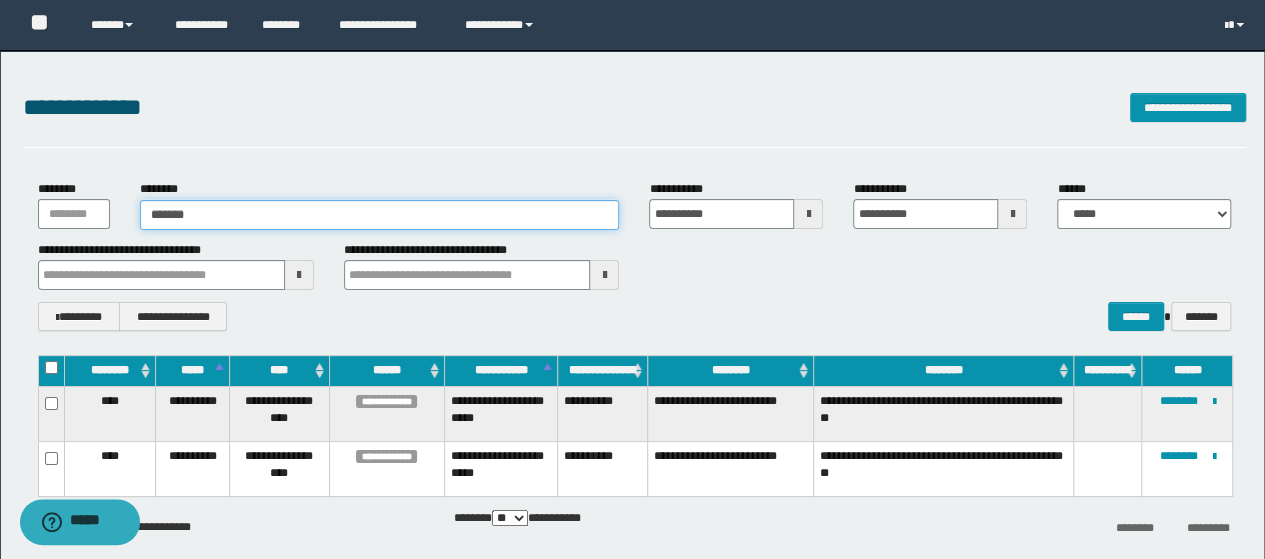 type 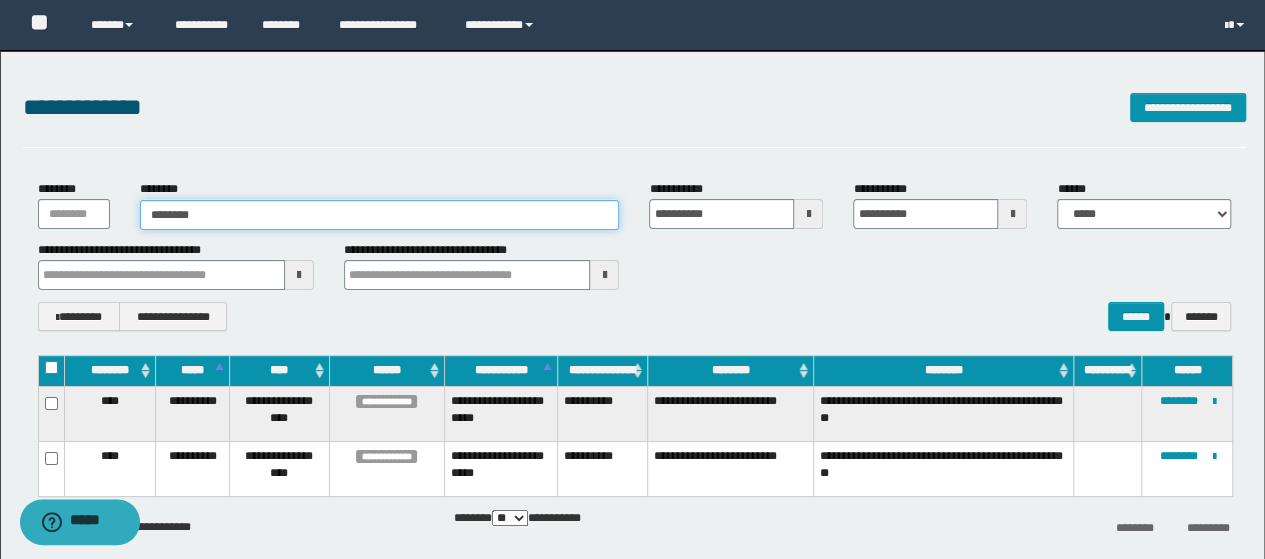 type on "********" 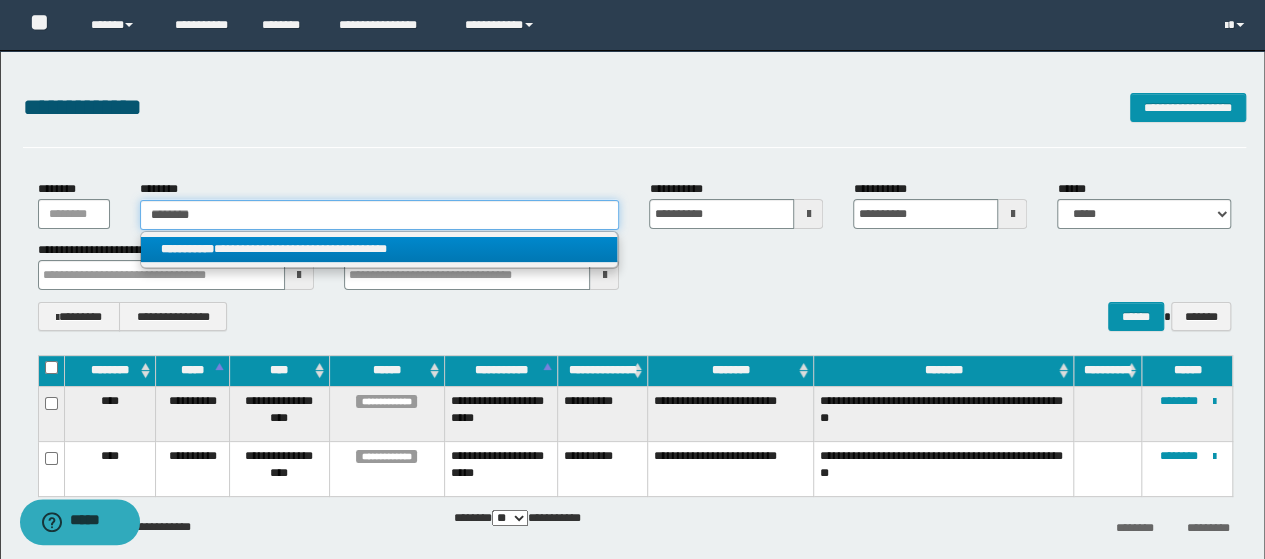 type on "********" 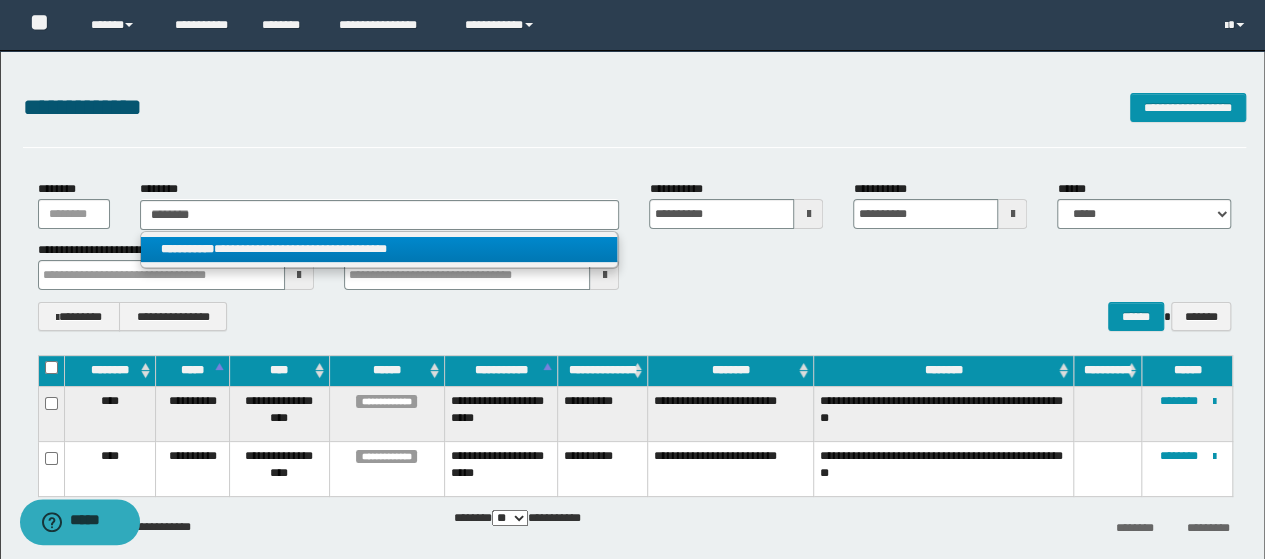 click on "**********" at bounding box center (379, 249) 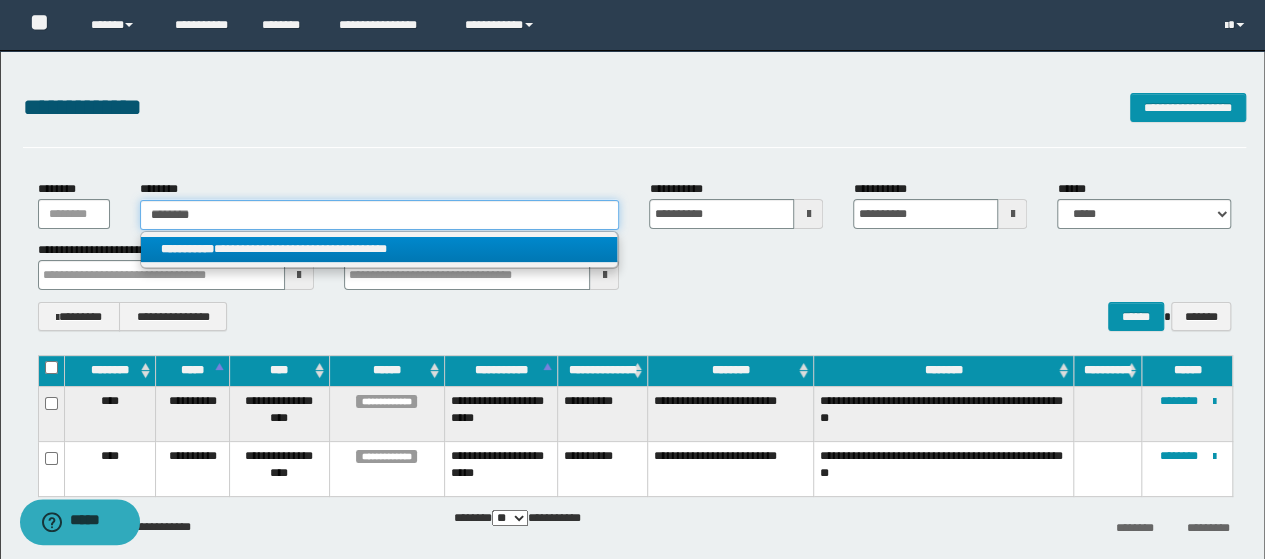 type 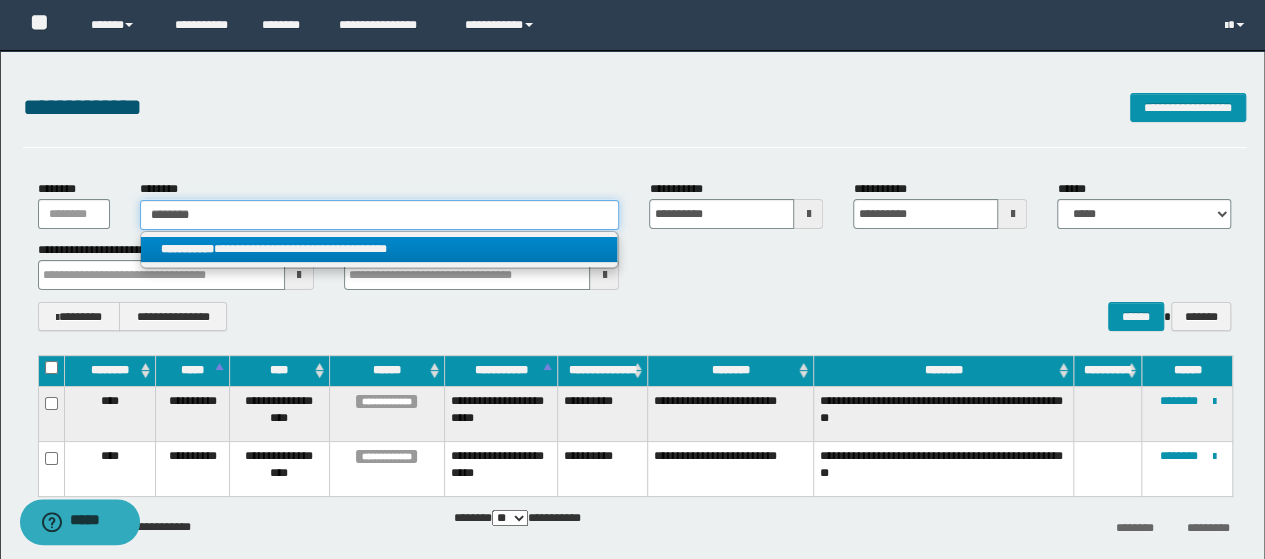 type on "**********" 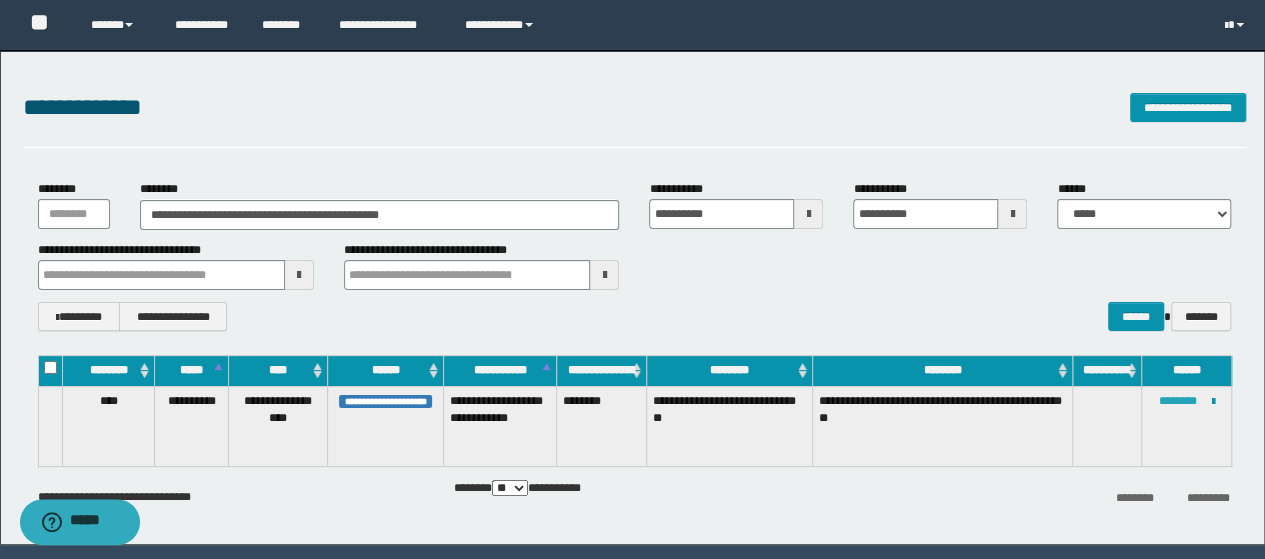 click on "********" at bounding box center (1177, 401) 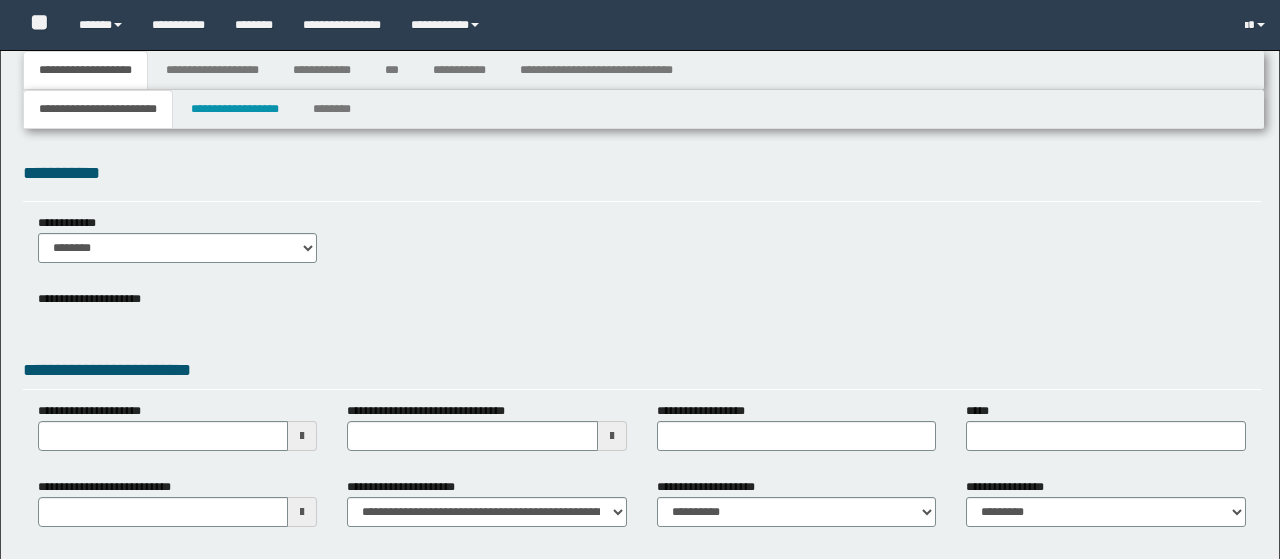 type 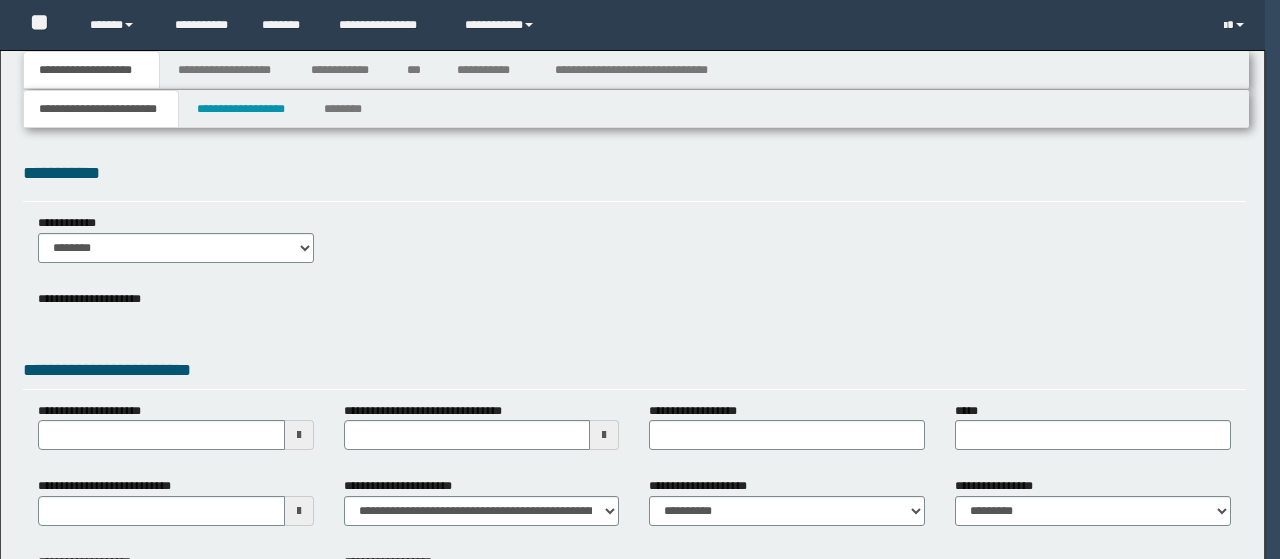 scroll, scrollTop: 0, scrollLeft: 0, axis: both 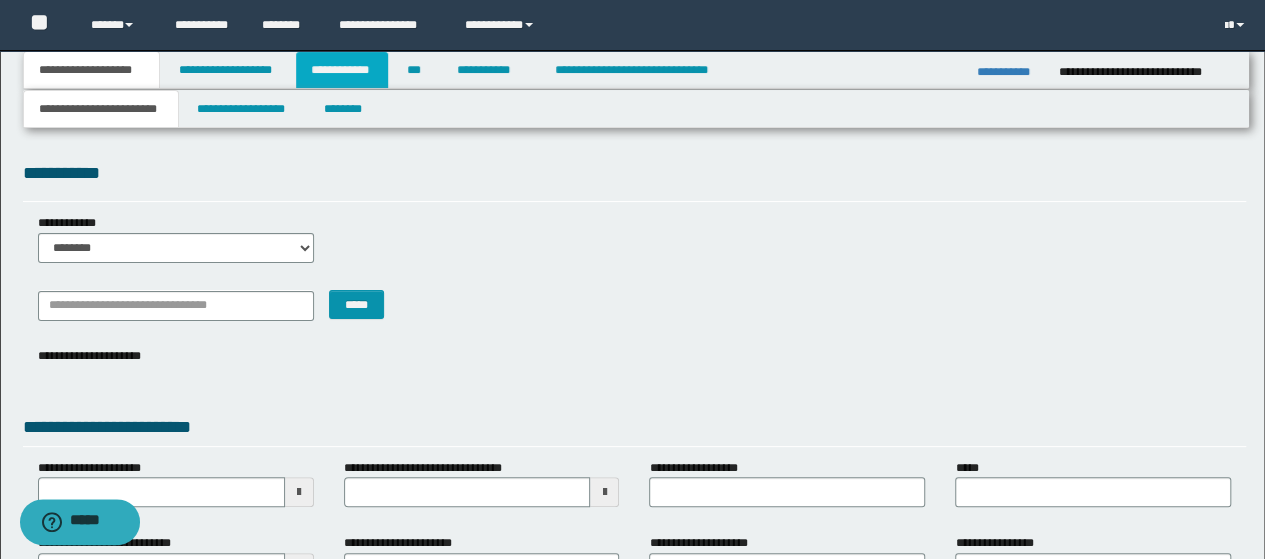 click on "**********" at bounding box center [342, 70] 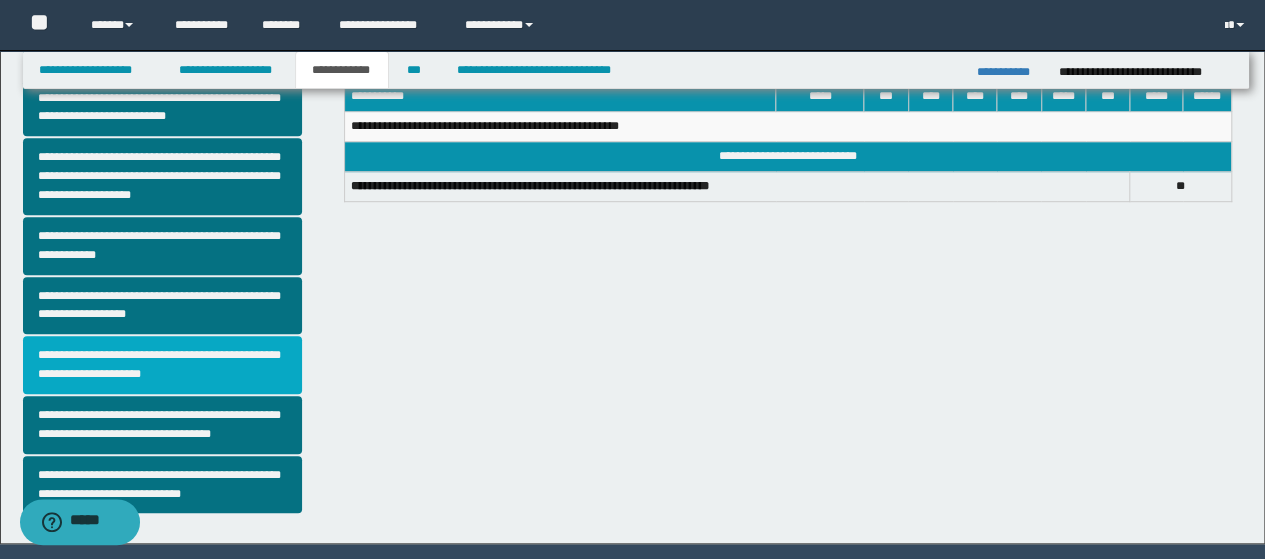 scroll, scrollTop: 589, scrollLeft: 0, axis: vertical 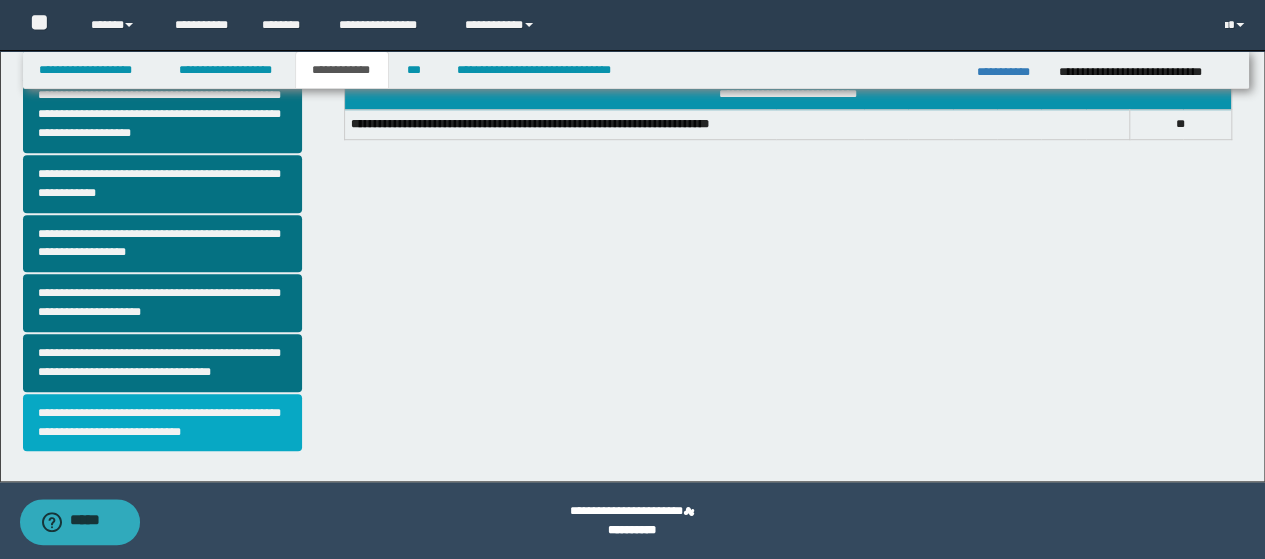 click on "**********" at bounding box center (162, 423) 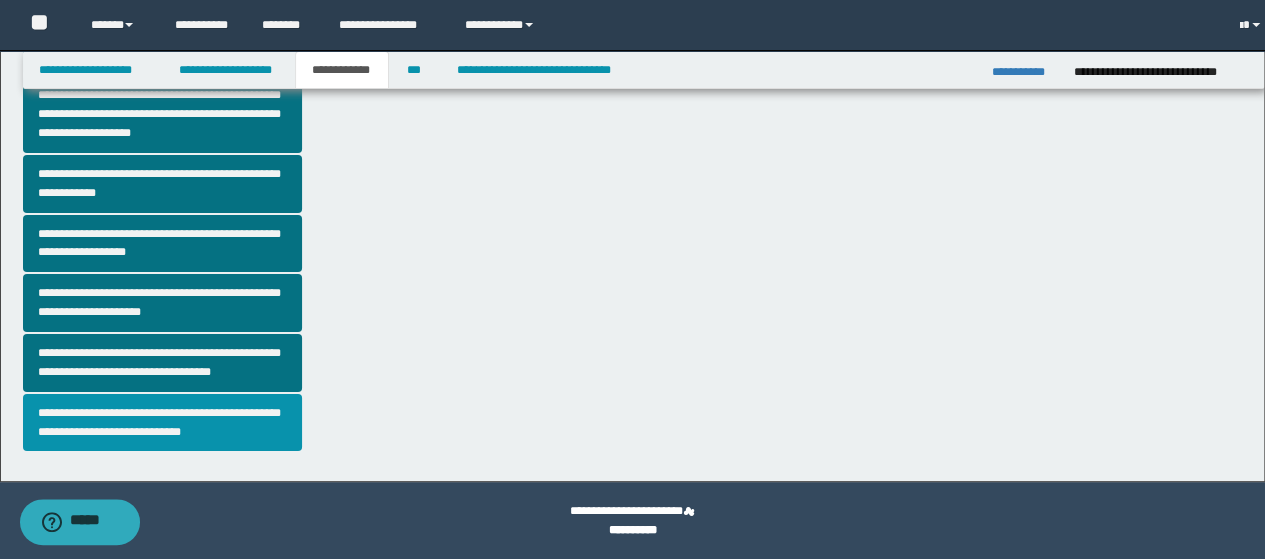 scroll, scrollTop: 0, scrollLeft: 0, axis: both 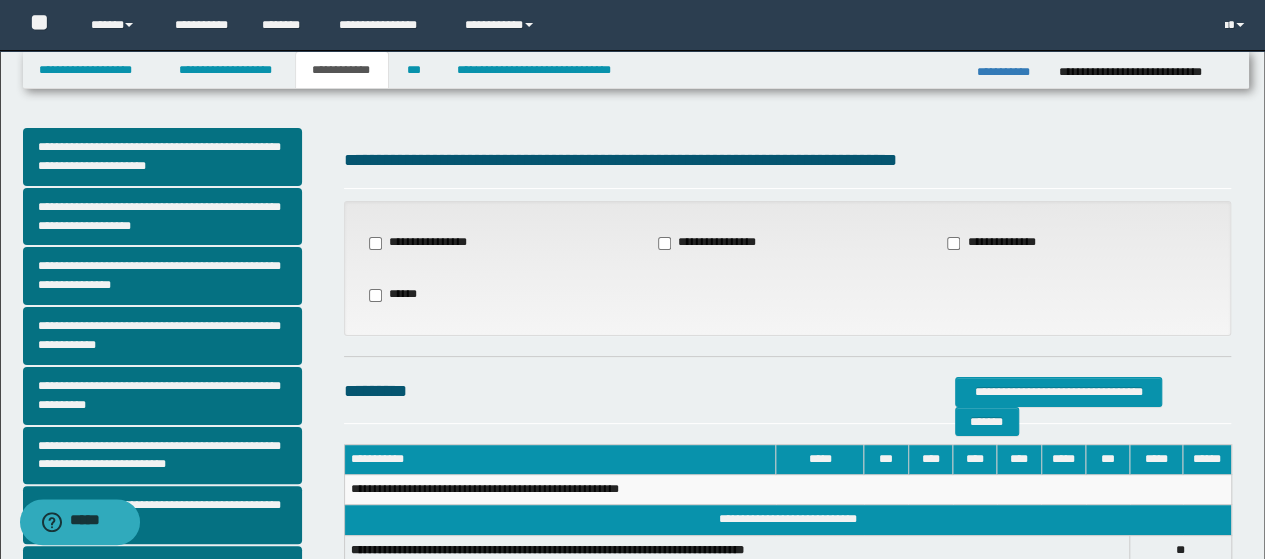 click on "**********" at bounding box center (1001, 243) 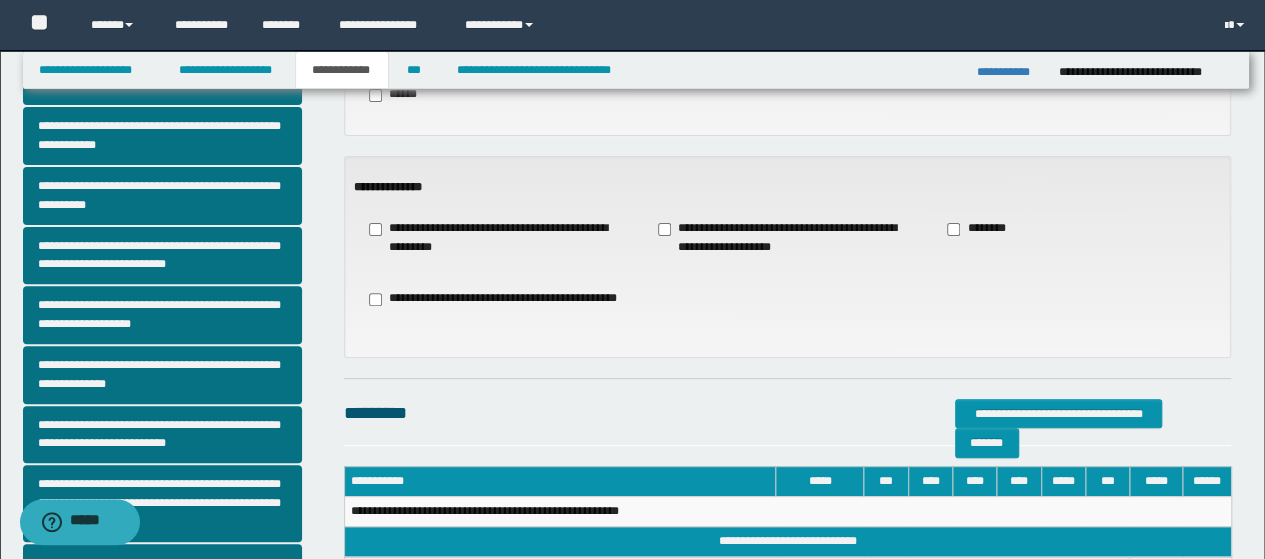 click on "**********" at bounding box center (787, 238) 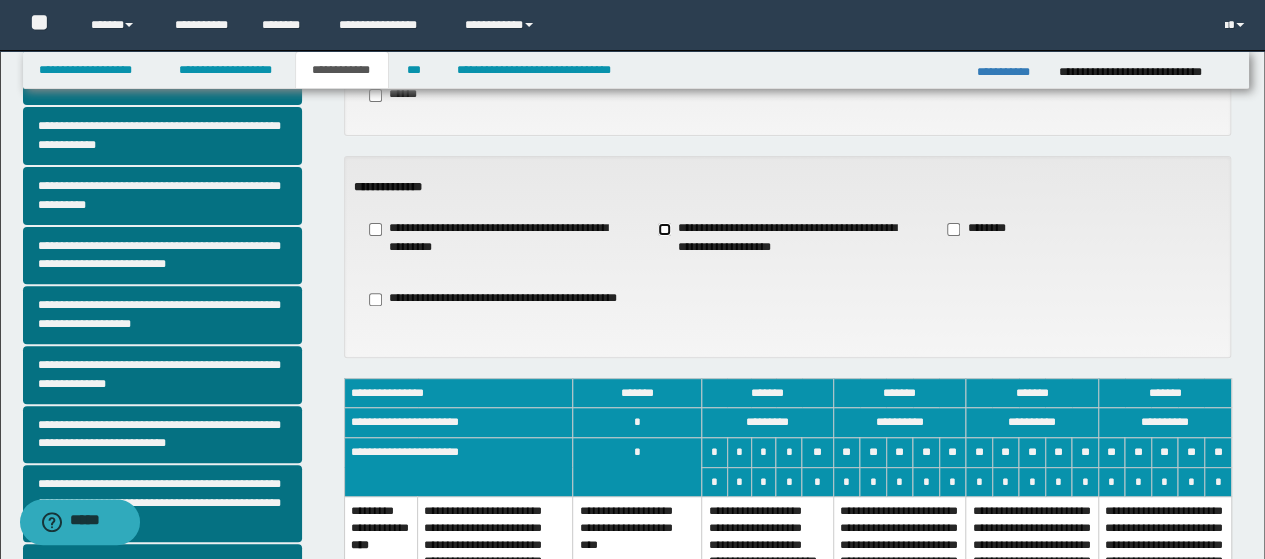 scroll, scrollTop: 500, scrollLeft: 0, axis: vertical 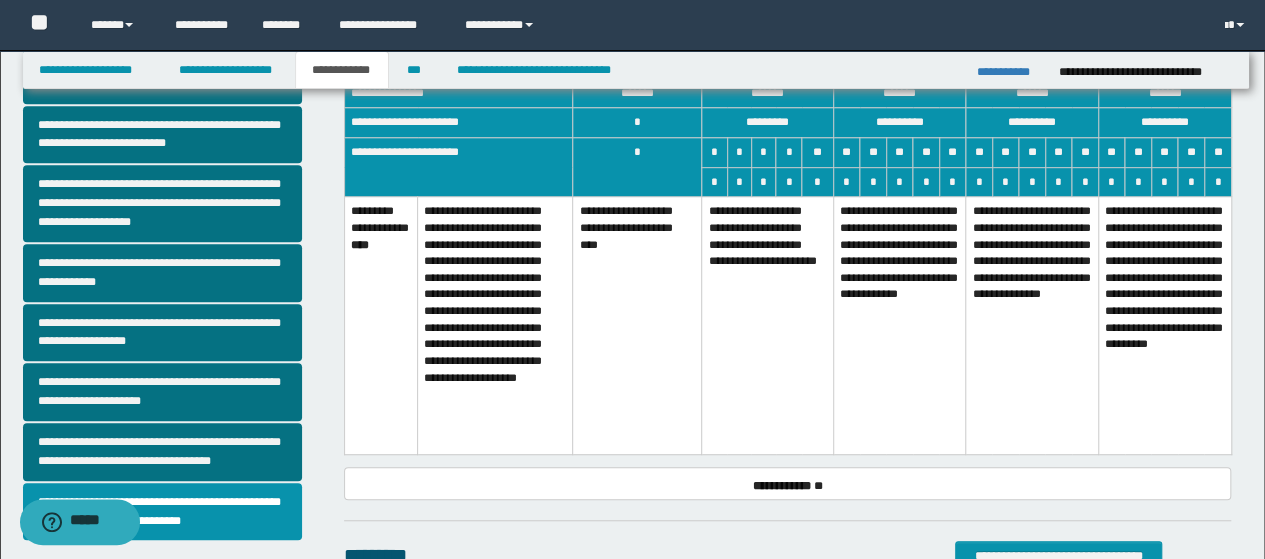 click on "**********" at bounding box center (637, 325) 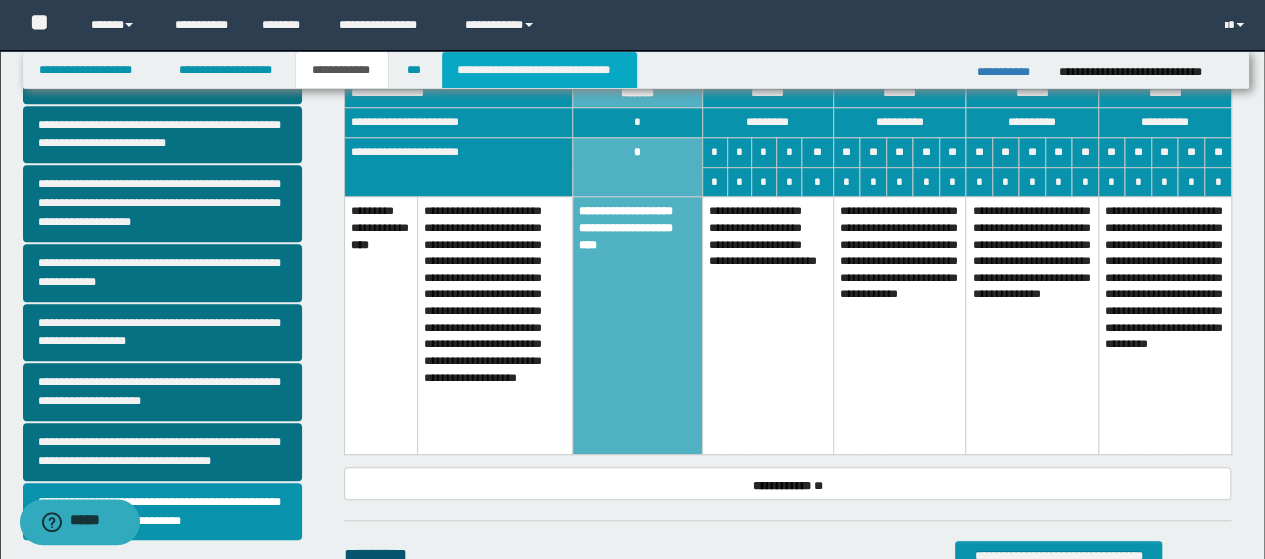 click on "**********" at bounding box center [539, 70] 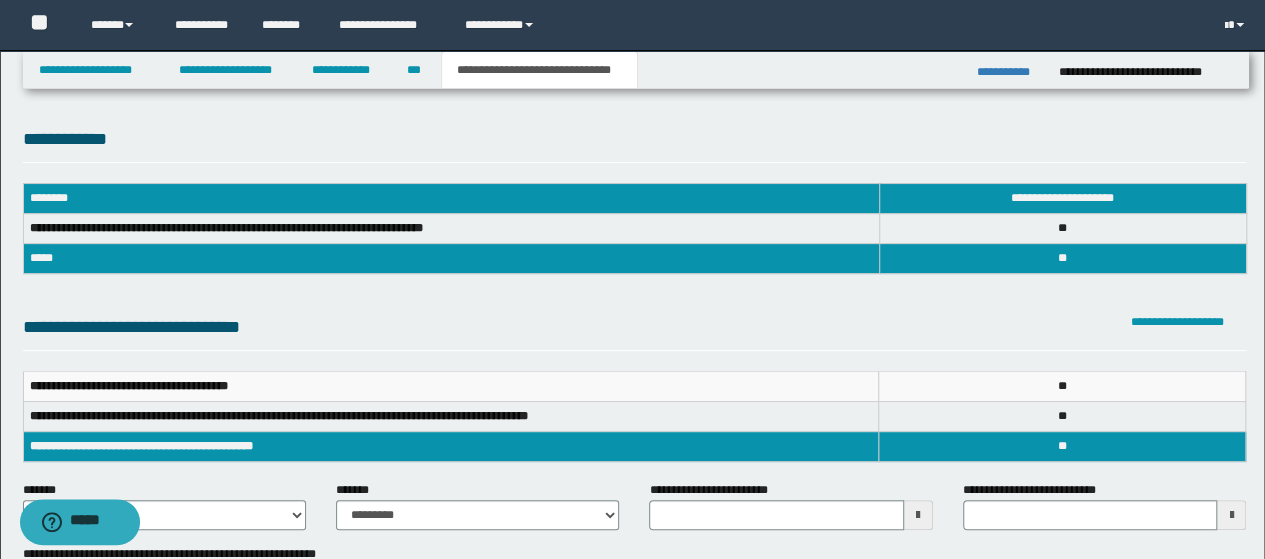 scroll, scrollTop: 0, scrollLeft: 0, axis: both 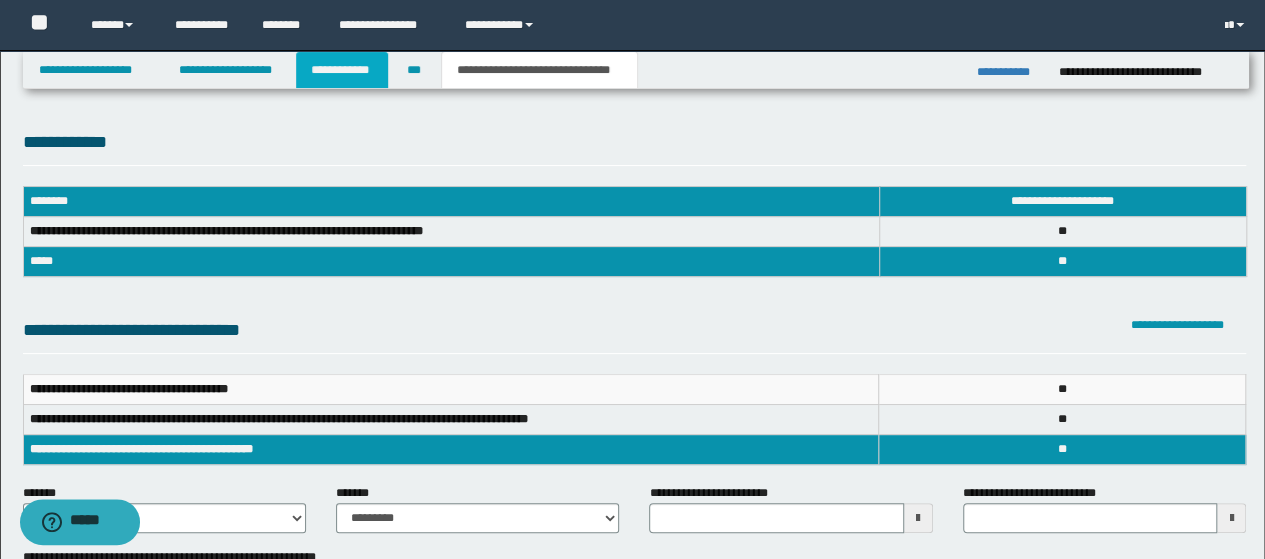 click on "**********" at bounding box center [342, 70] 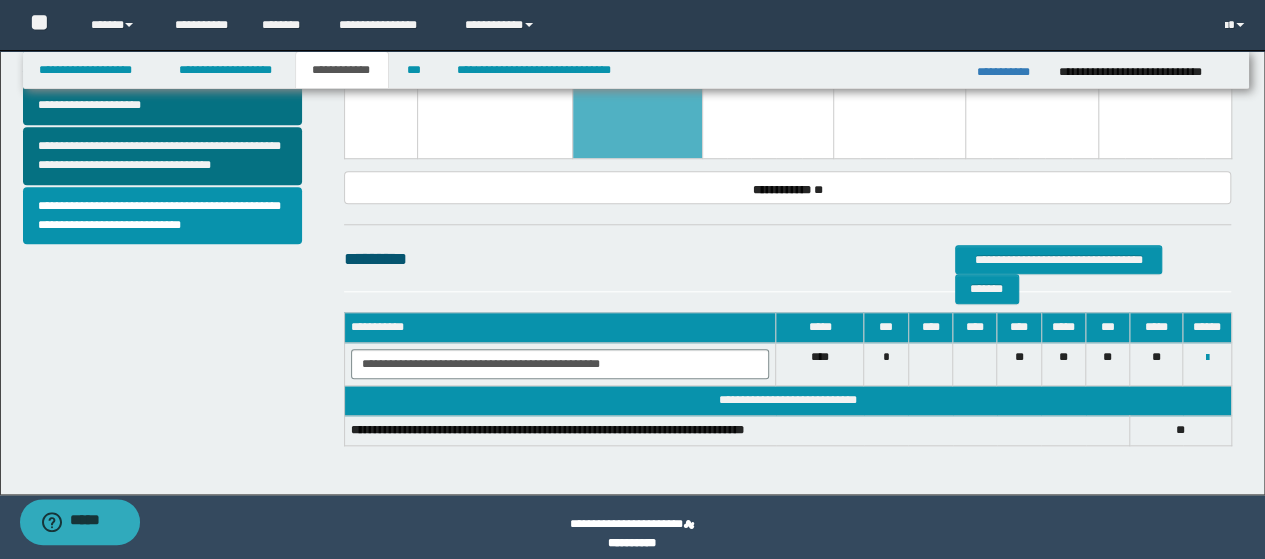 scroll, scrollTop: 800, scrollLeft: 0, axis: vertical 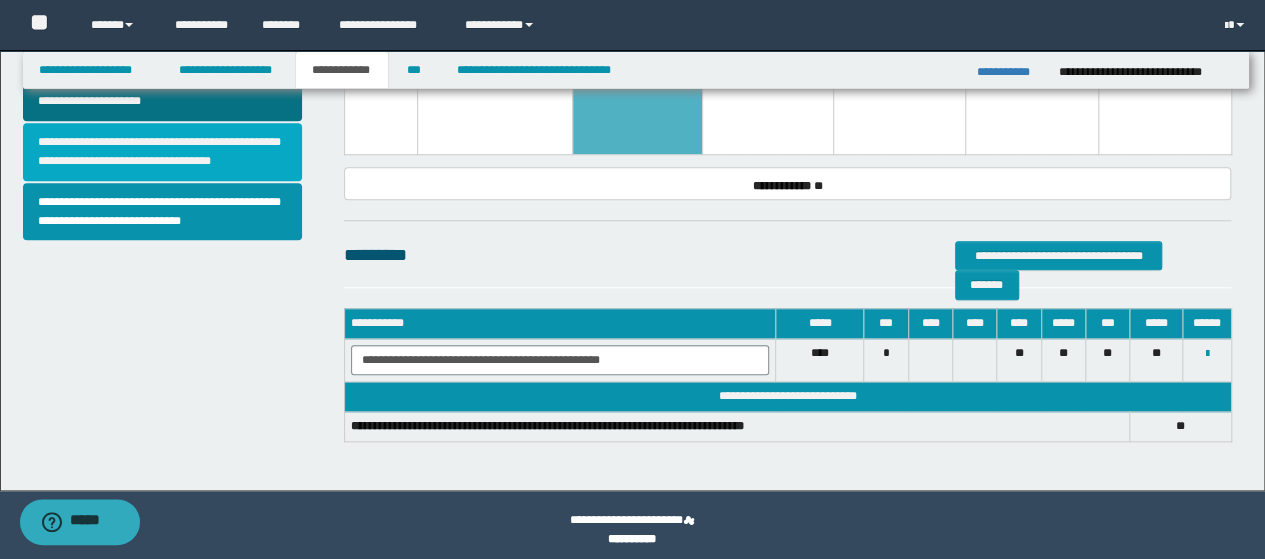 click on "**********" at bounding box center [162, 152] 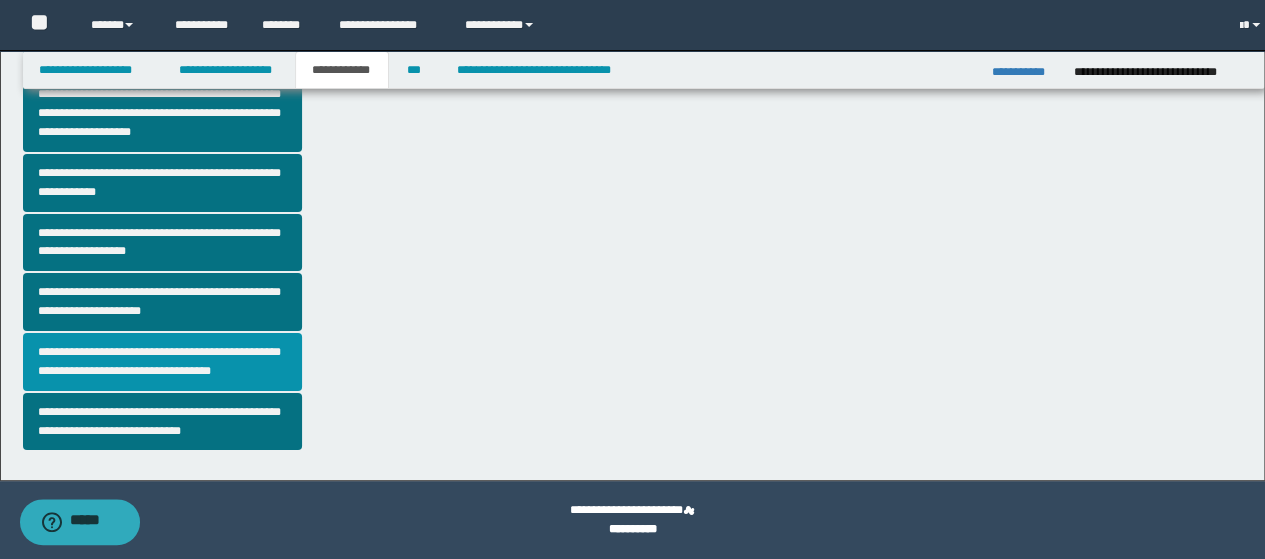 scroll, scrollTop: 0, scrollLeft: 0, axis: both 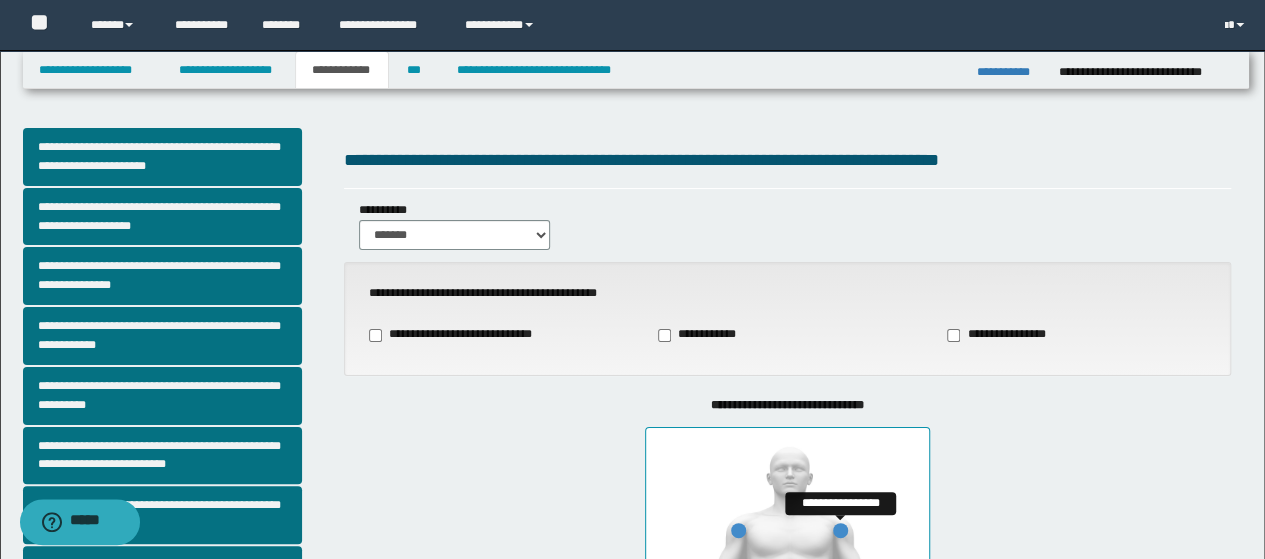 click at bounding box center (840, 530) 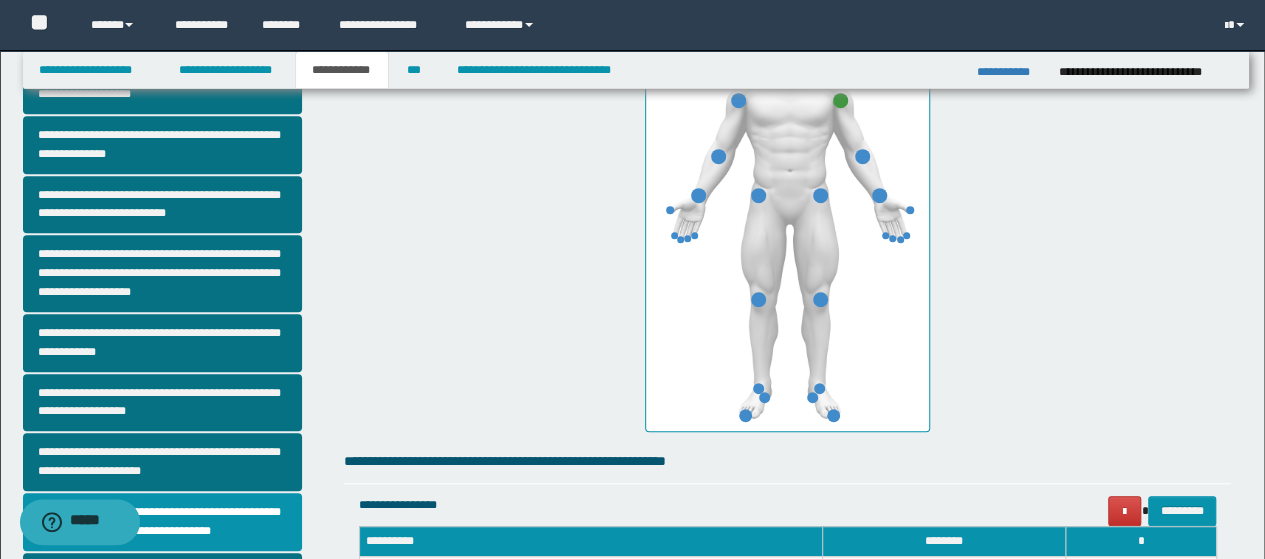 scroll, scrollTop: 600, scrollLeft: 0, axis: vertical 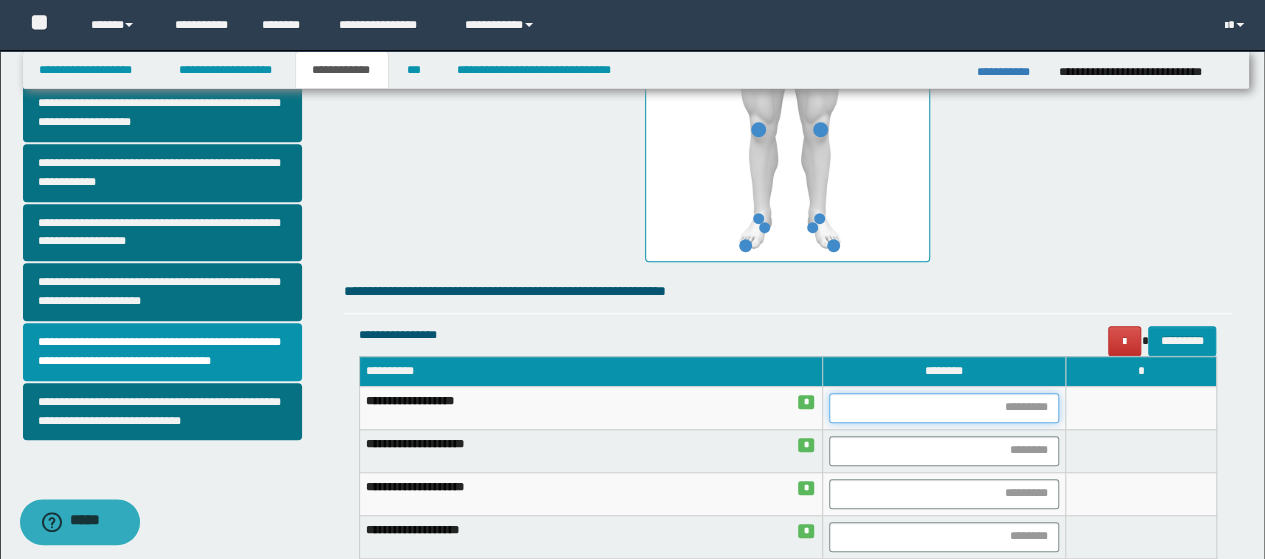 click at bounding box center [944, 408] 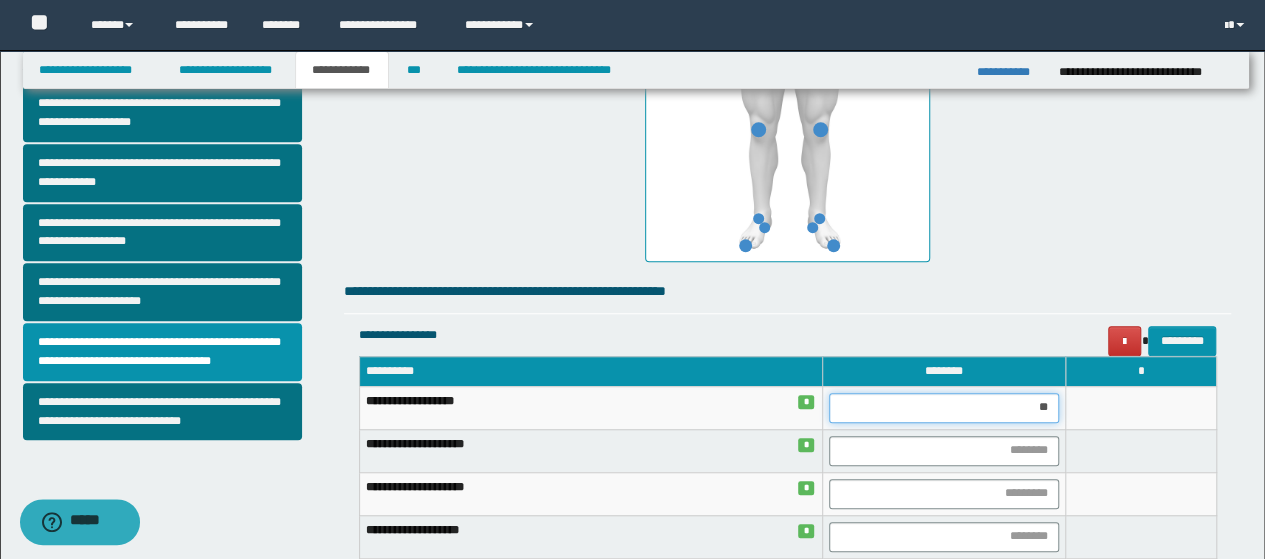 type on "***" 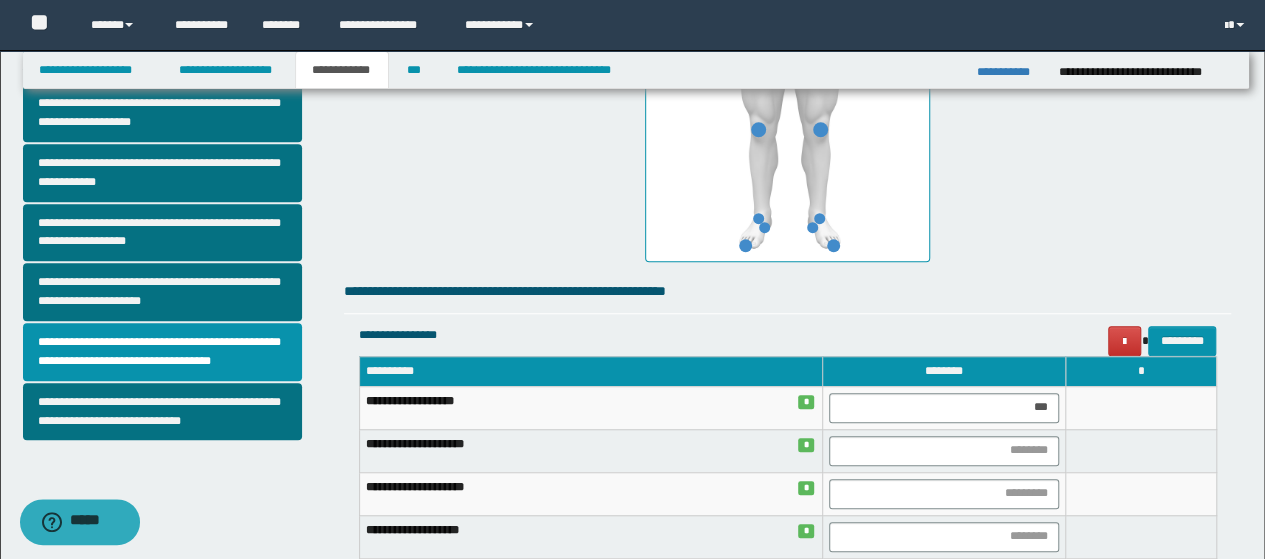 click at bounding box center [1141, 450] 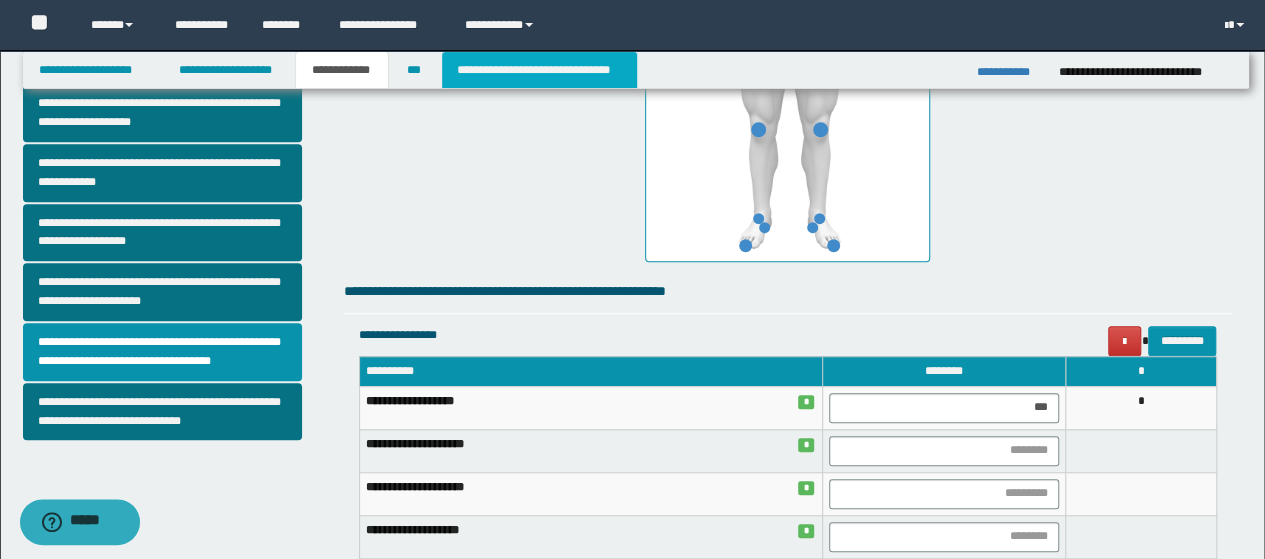 click on "**********" at bounding box center [539, 70] 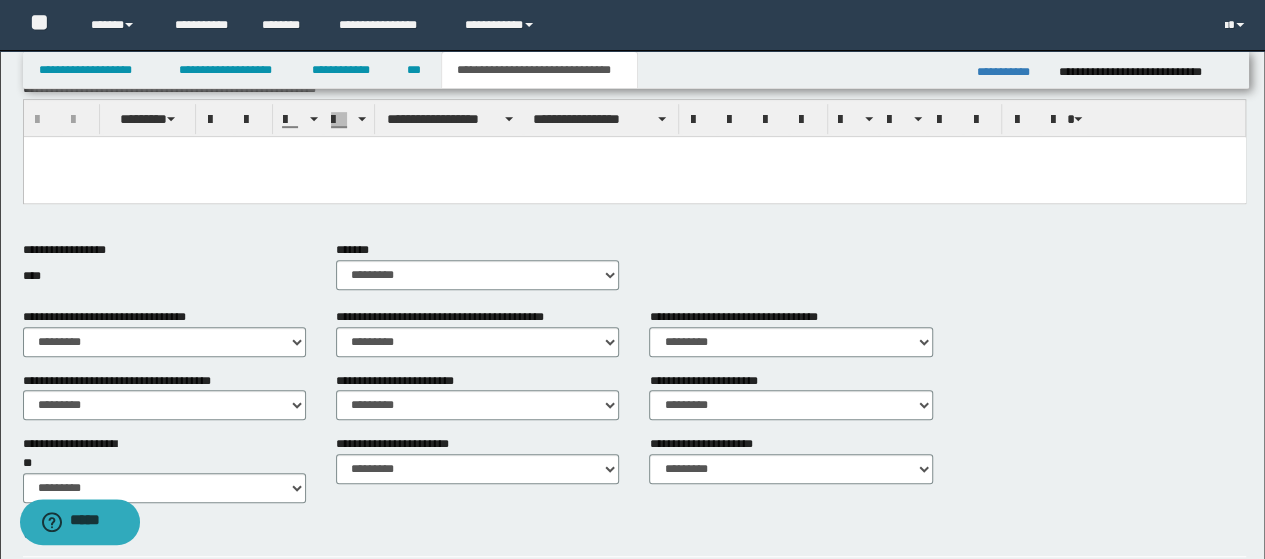 scroll, scrollTop: 300, scrollLeft: 0, axis: vertical 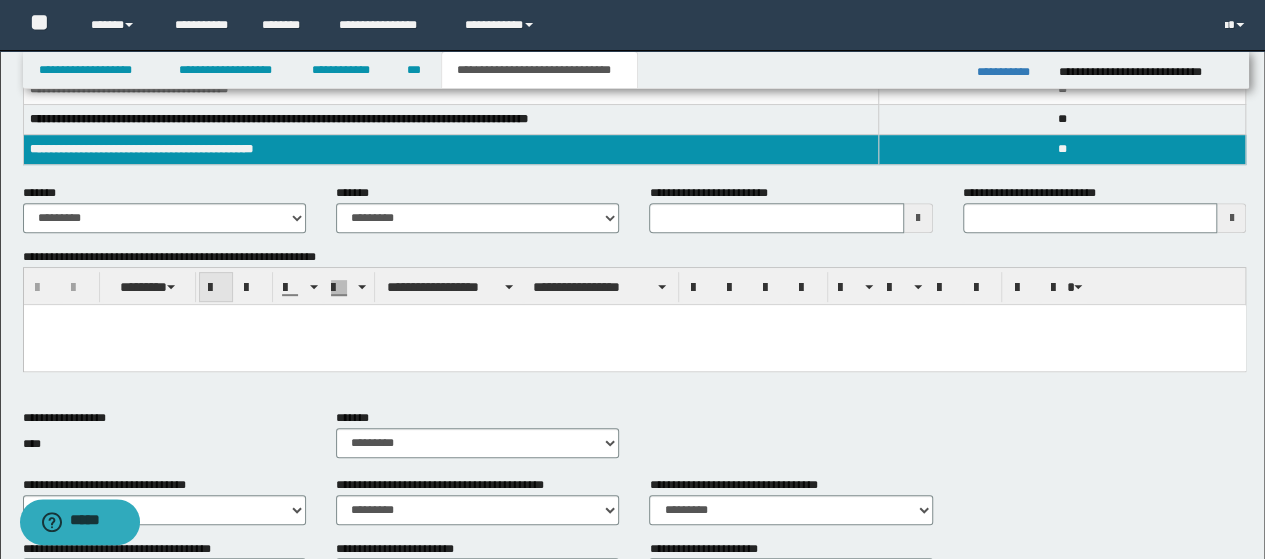 type 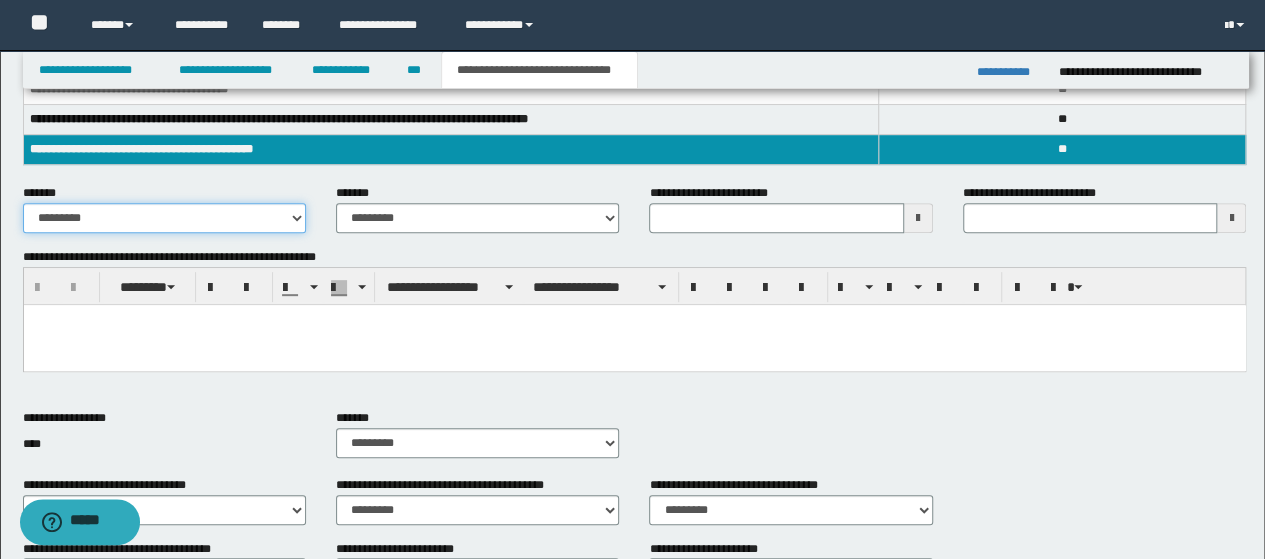 click on "**********" at bounding box center [164, 218] 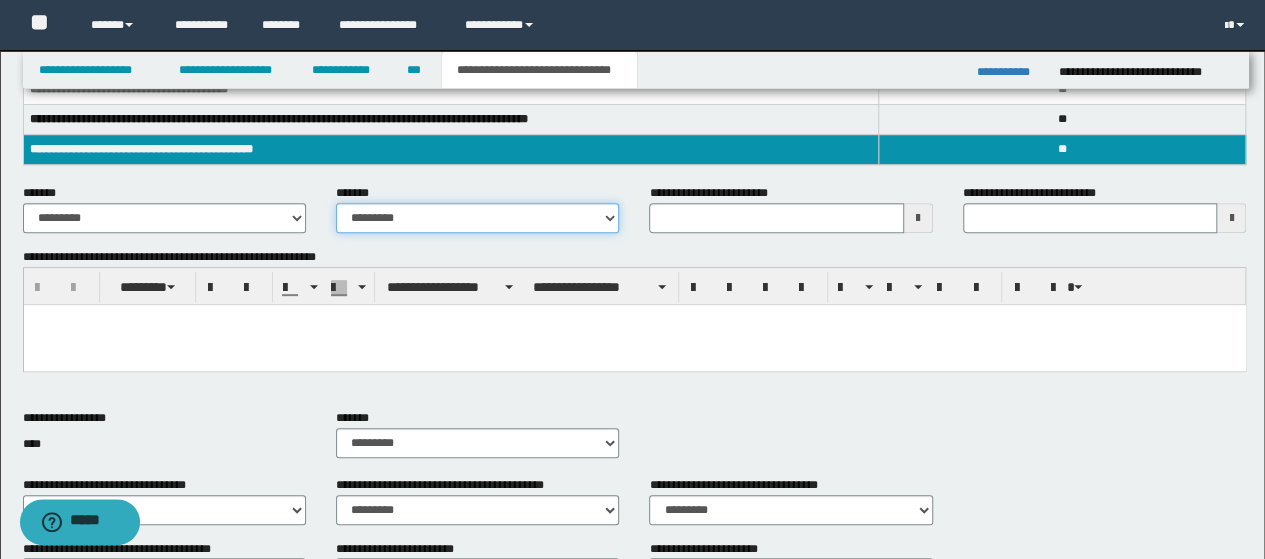 click on "**********" at bounding box center (477, 218) 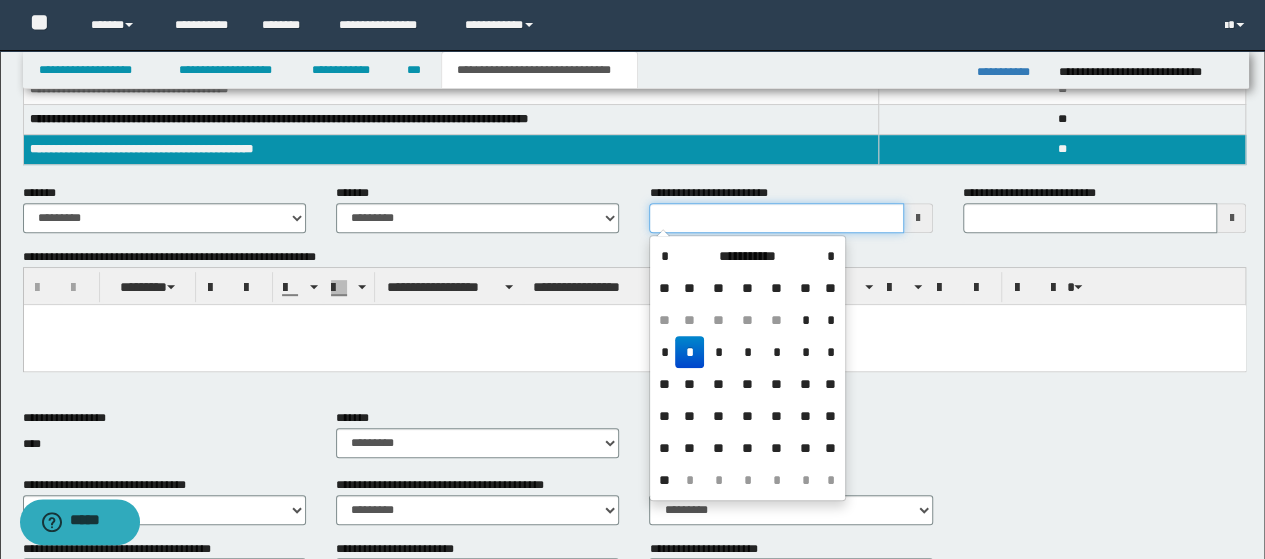 click on "**********" at bounding box center (776, 218) 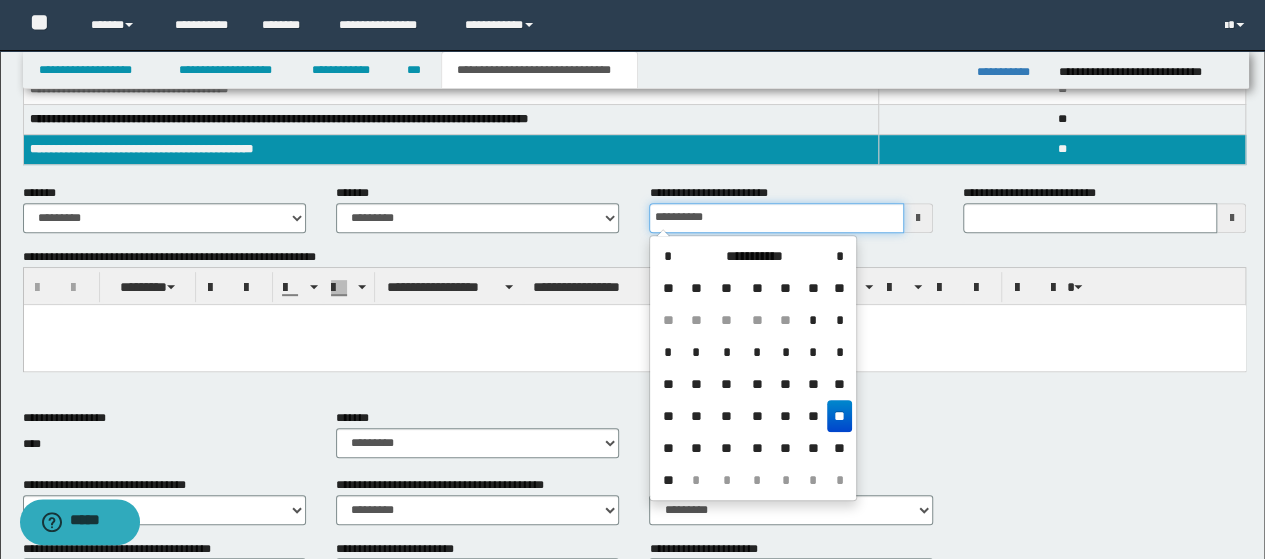 type on "**********" 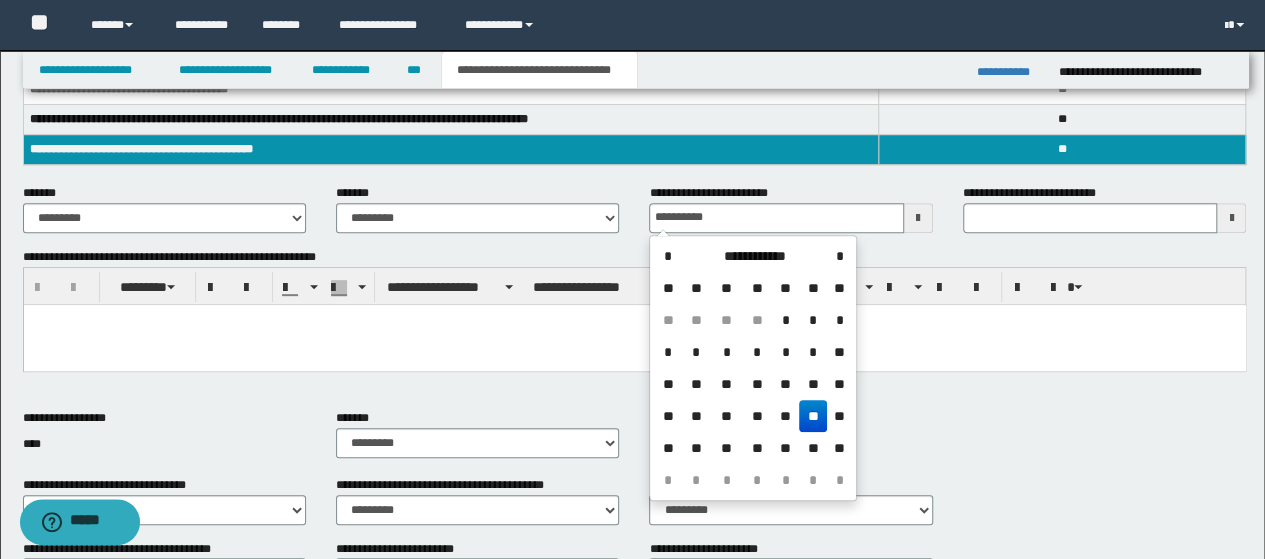 click at bounding box center (634, 319) 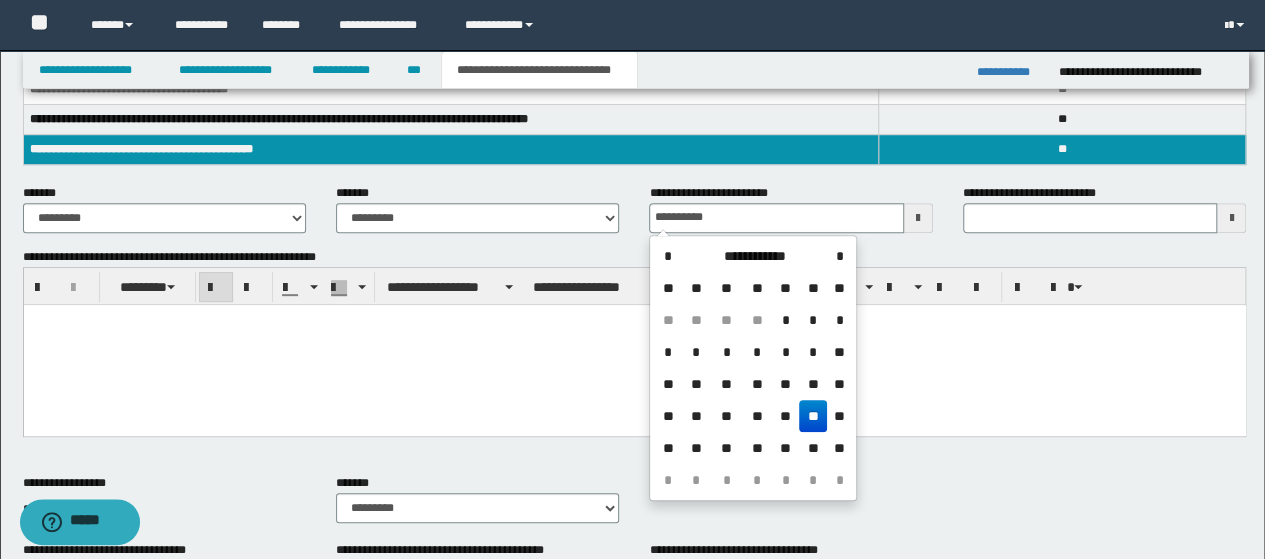 type 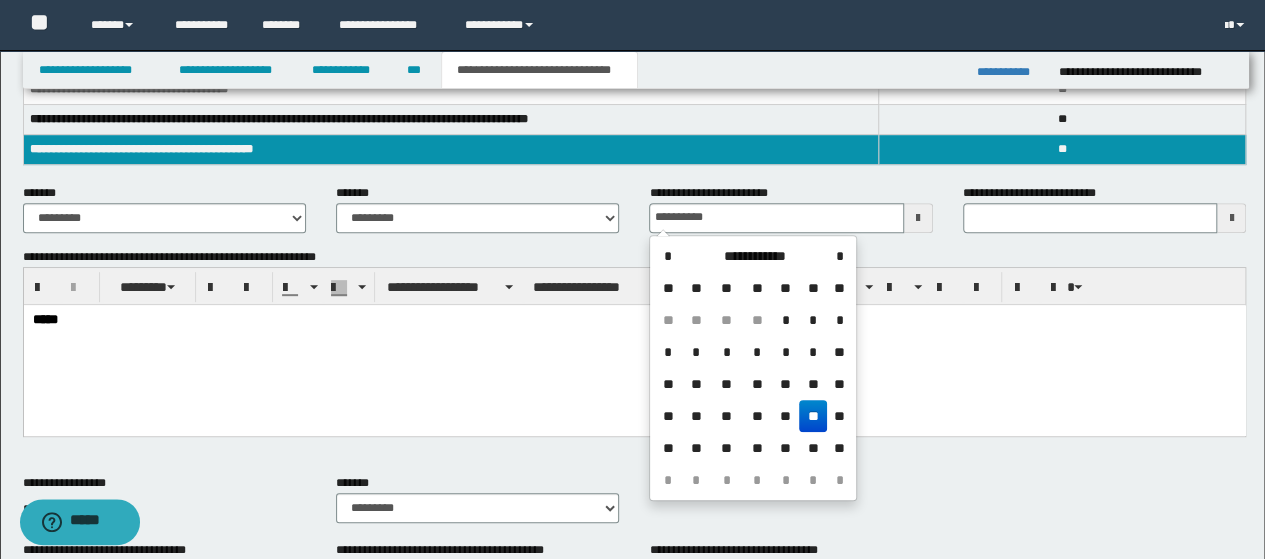click on "**" at bounding box center [813, 416] 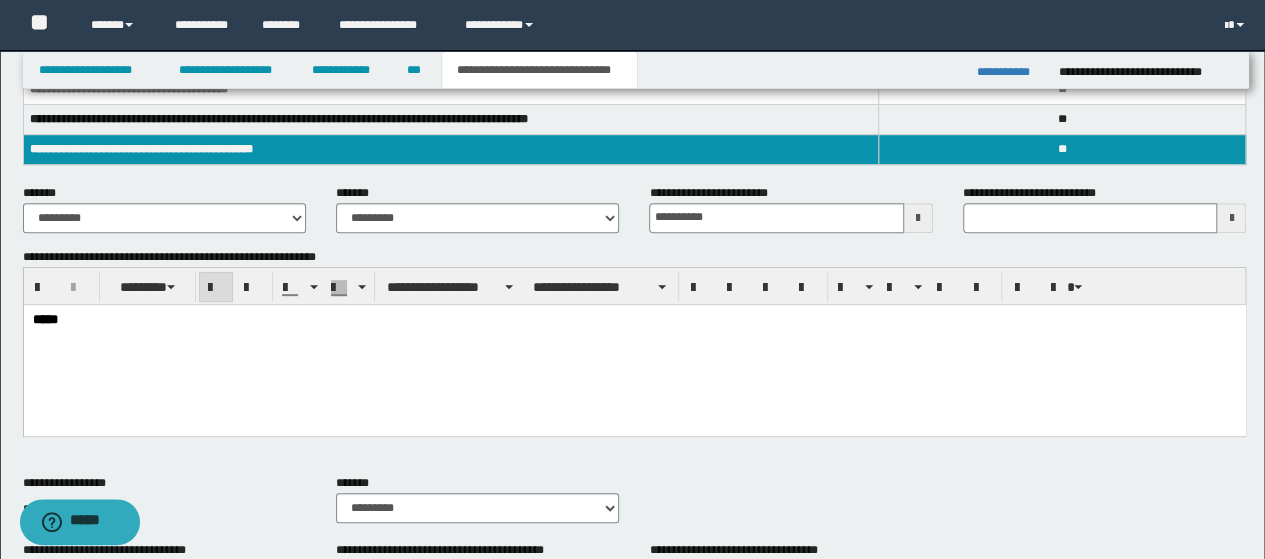click on "**** ﻿" at bounding box center (634, 319) 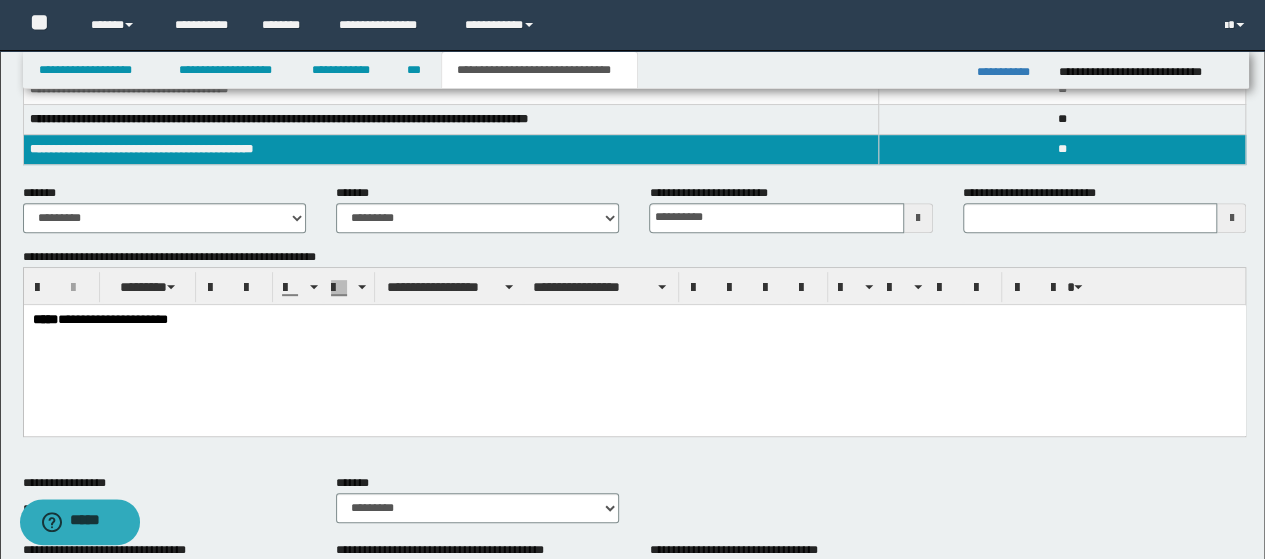 click on "**********" at bounding box center [112, 318] 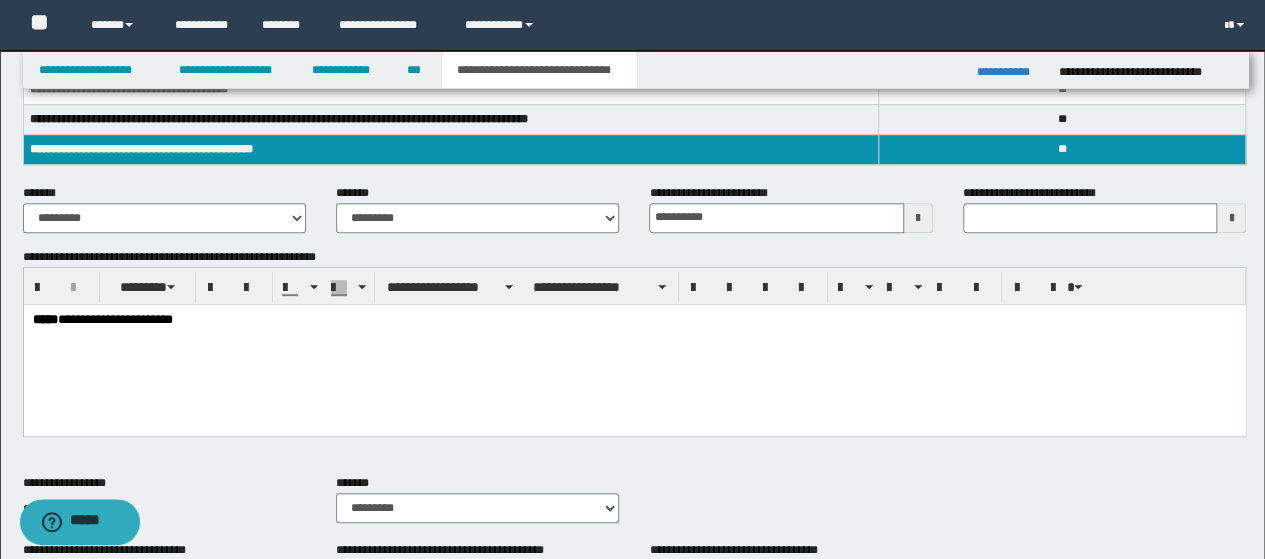 click on "**********" at bounding box center [451, 150] 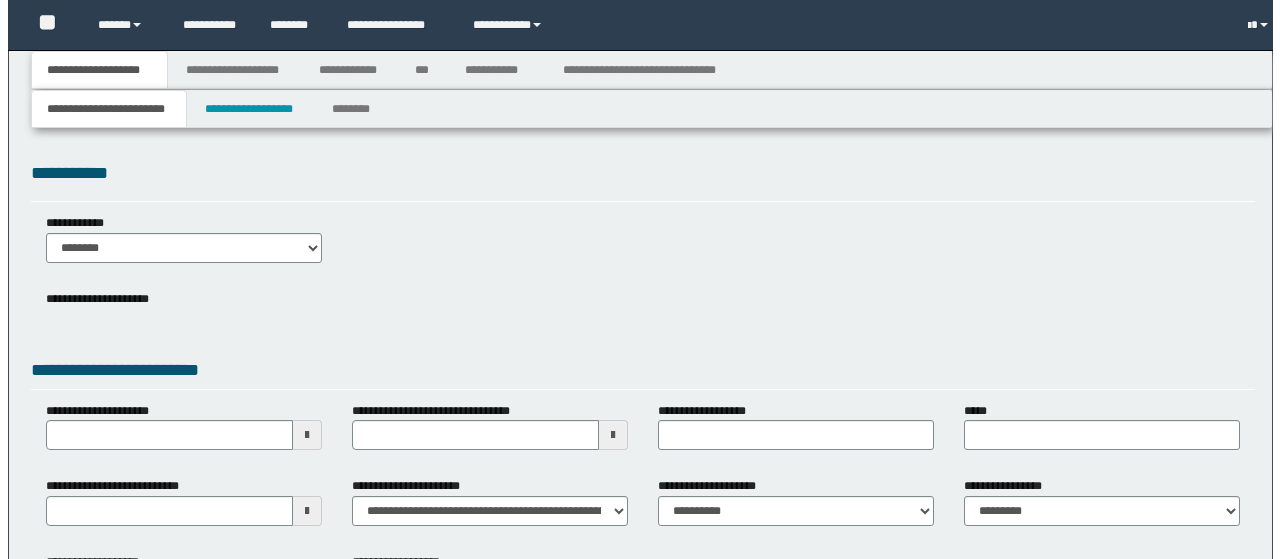 scroll, scrollTop: 0, scrollLeft: 0, axis: both 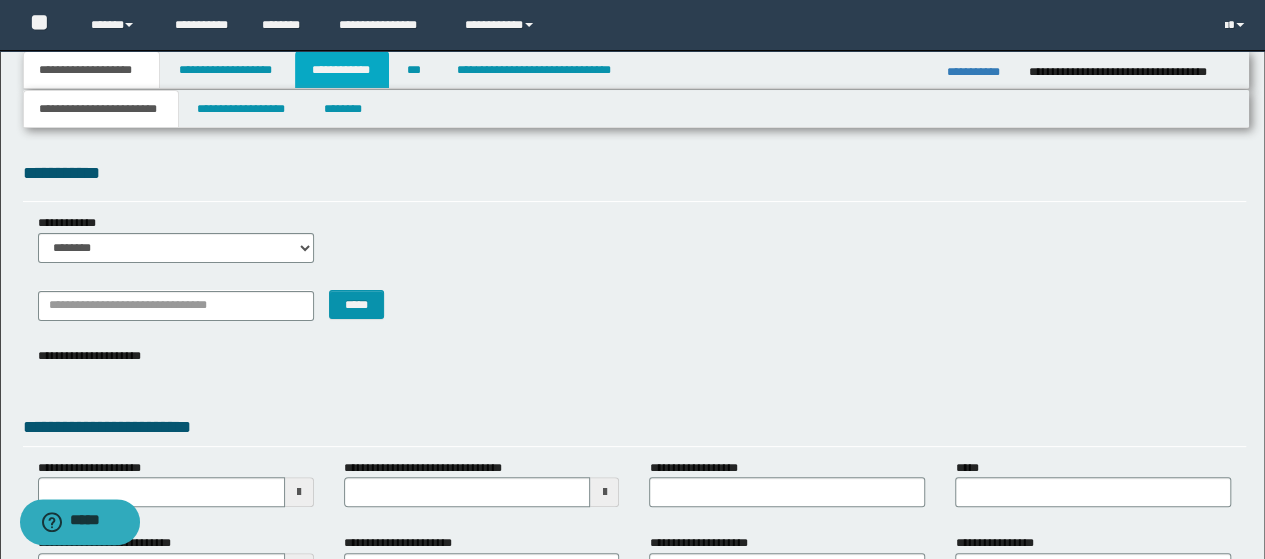 drag, startPoint x: 321, startPoint y: 74, endPoint x: 156, endPoint y: 349, distance: 320.70236 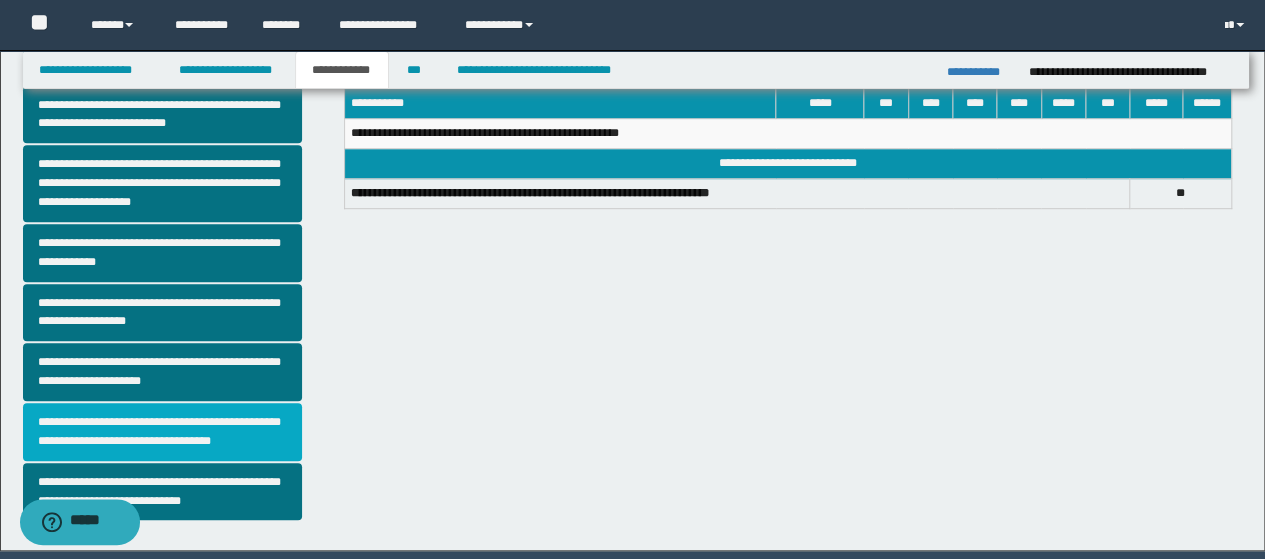 scroll, scrollTop: 589, scrollLeft: 0, axis: vertical 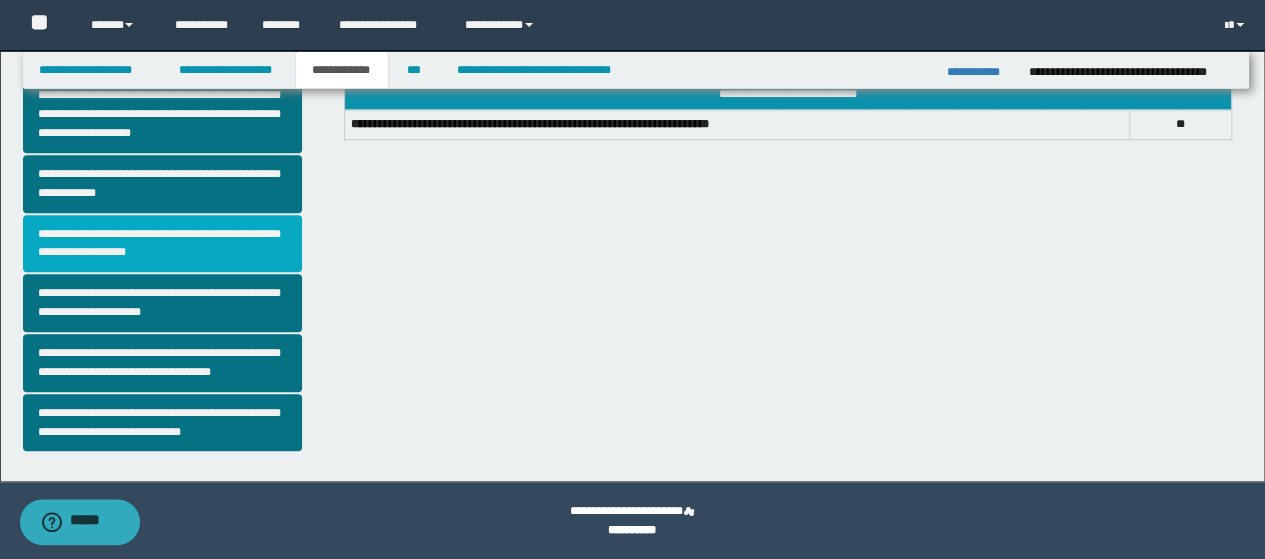 click on "**********" at bounding box center (162, 244) 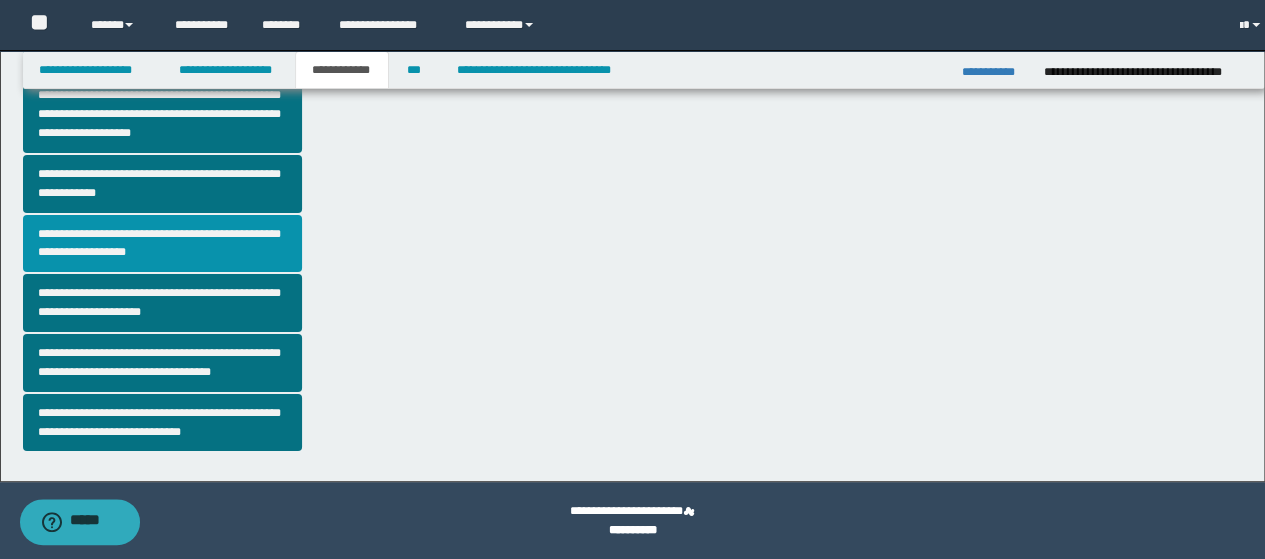 scroll, scrollTop: 0, scrollLeft: 0, axis: both 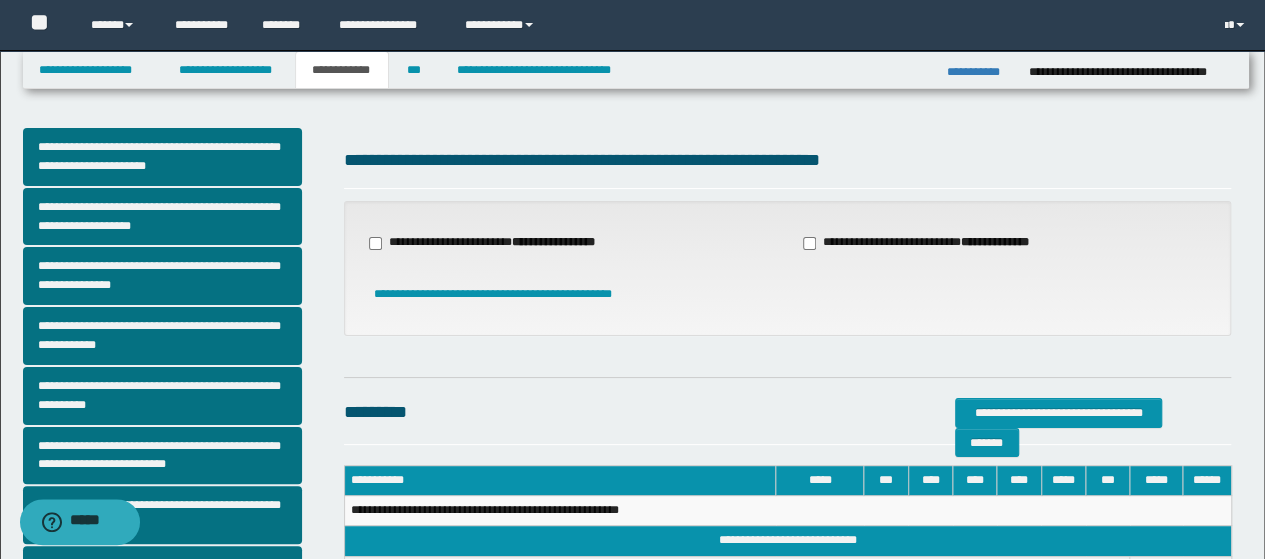 click on "**********" at bounding box center [494, 243] 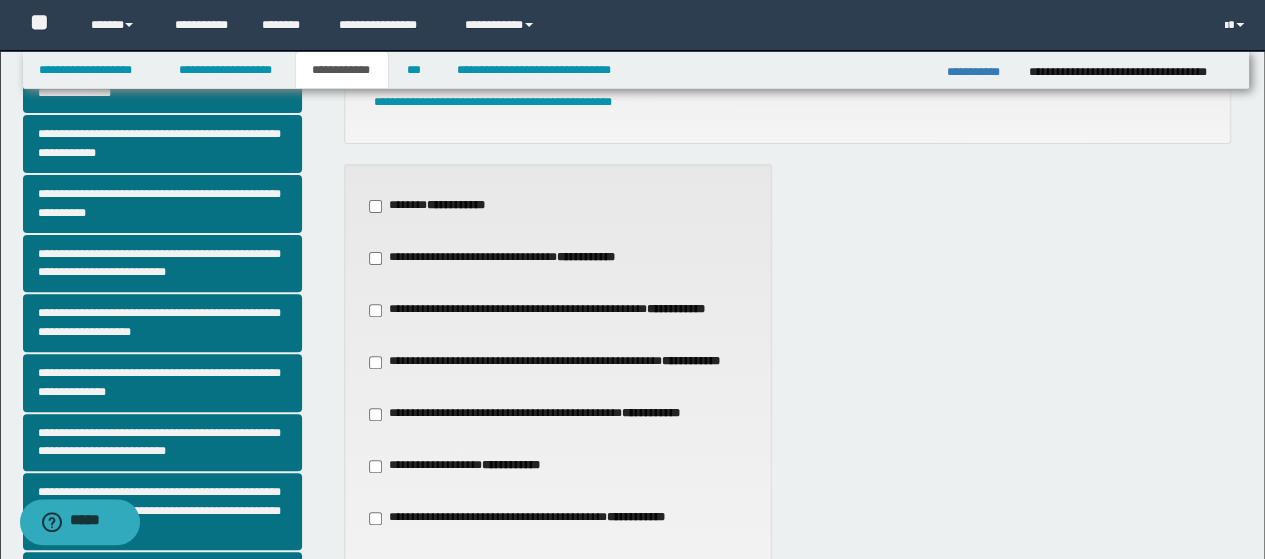 scroll, scrollTop: 200, scrollLeft: 0, axis: vertical 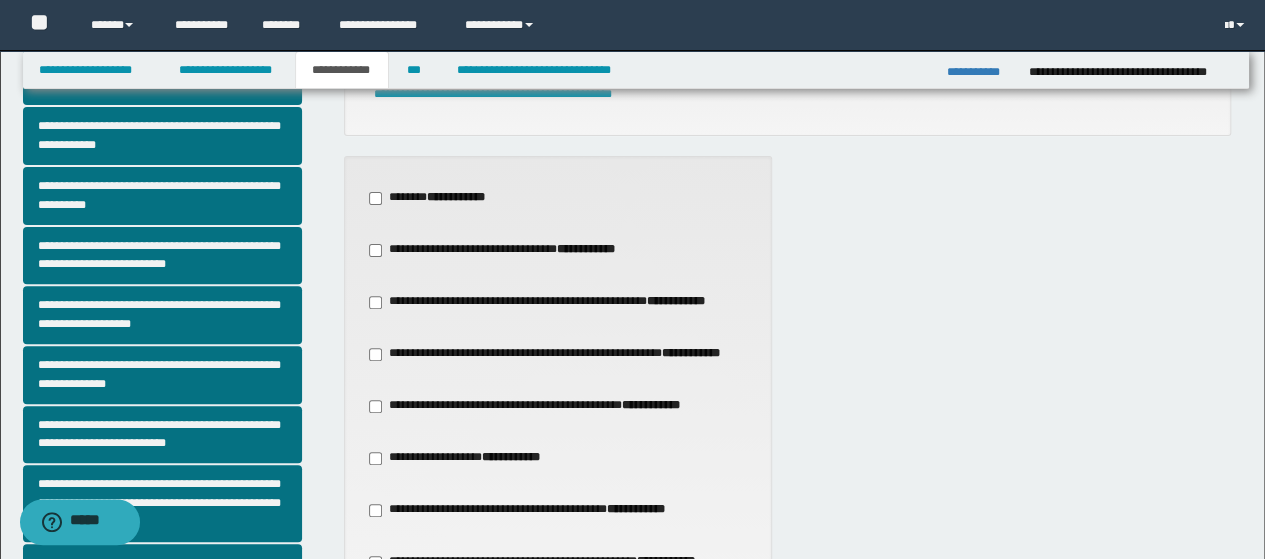 click on "**********" at bounding box center [537, 406] 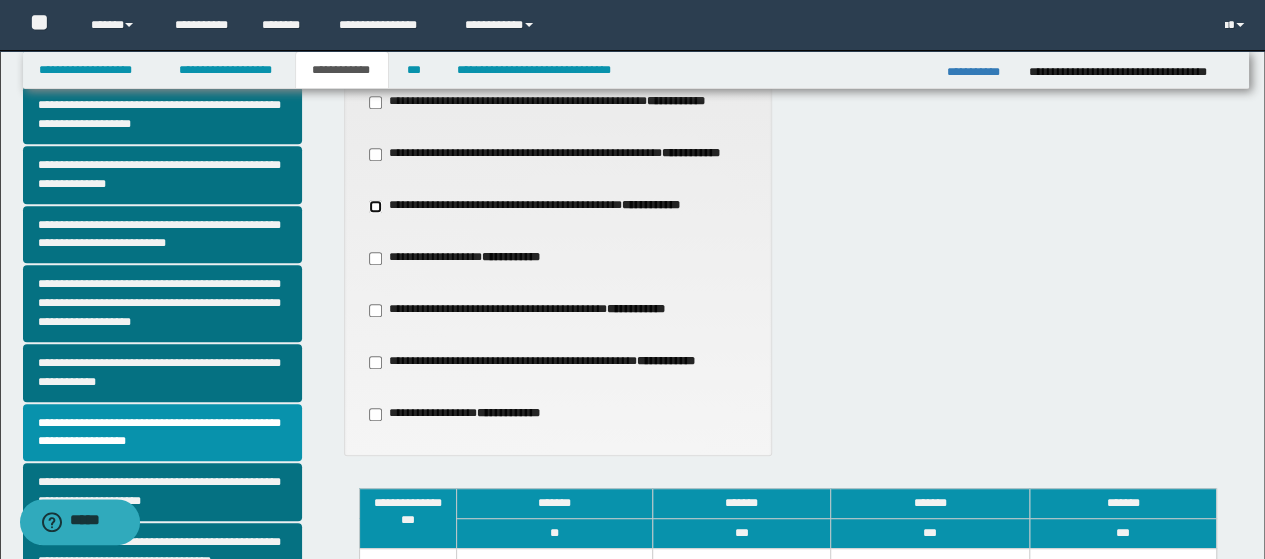 scroll, scrollTop: 500, scrollLeft: 0, axis: vertical 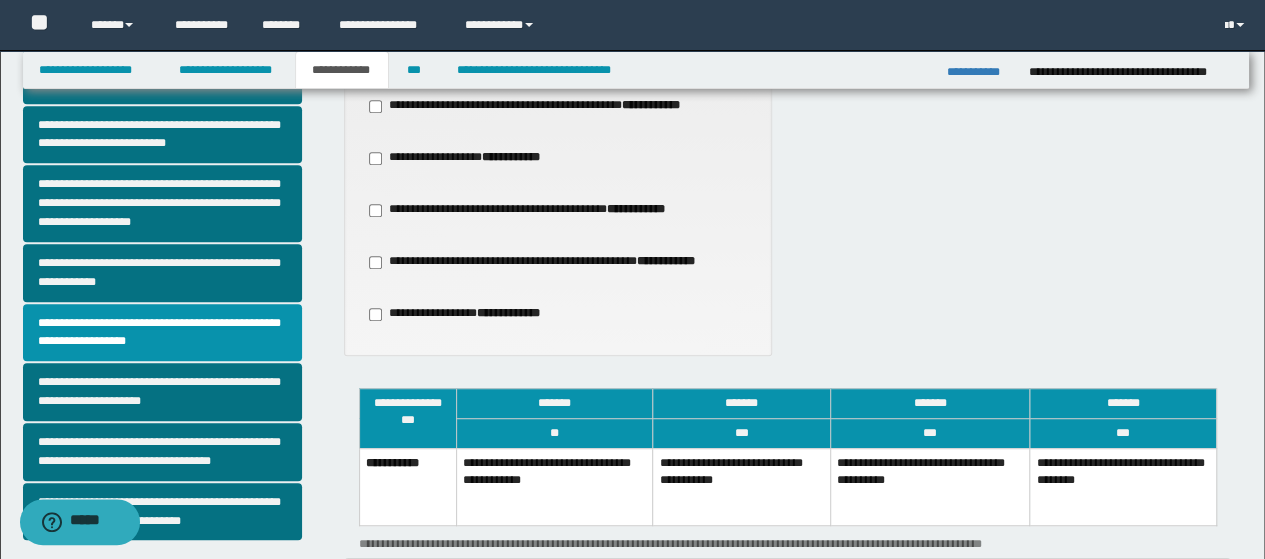 click on "**********" at bounding box center (741, 486) 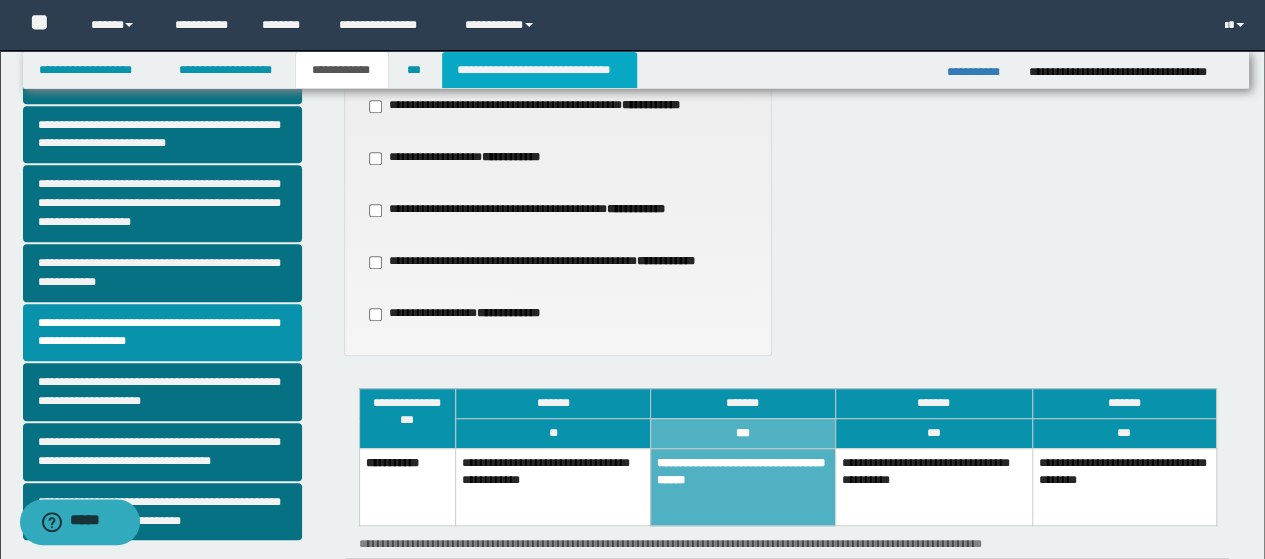 click on "**********" at bounding box center [539, 70] 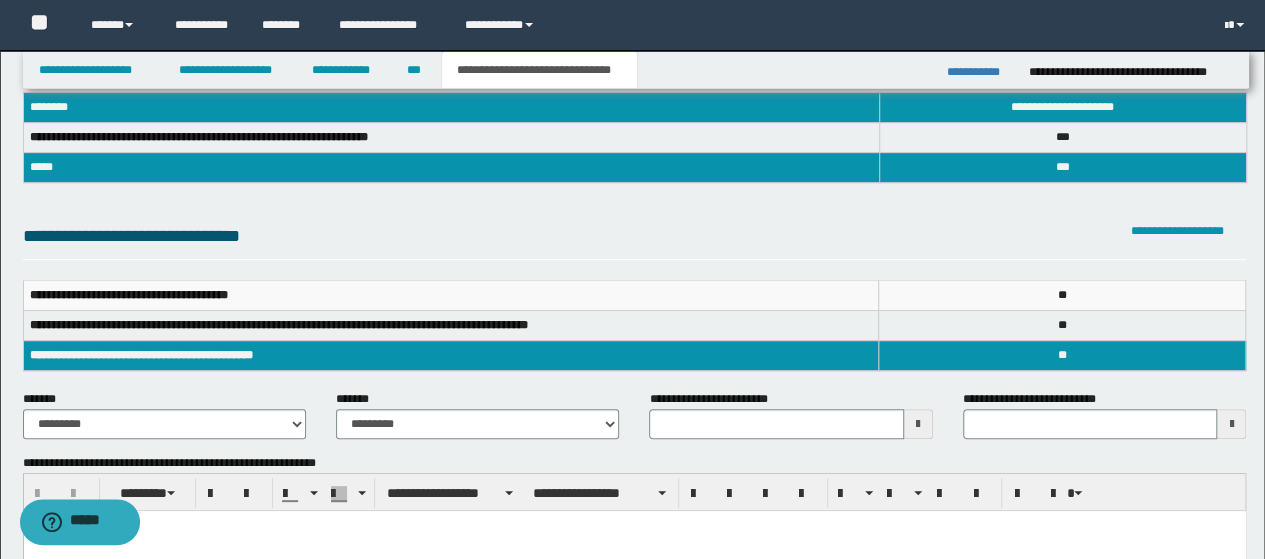 scroll, scrollTop: 300, scrollLeft: 0, axis: vertical 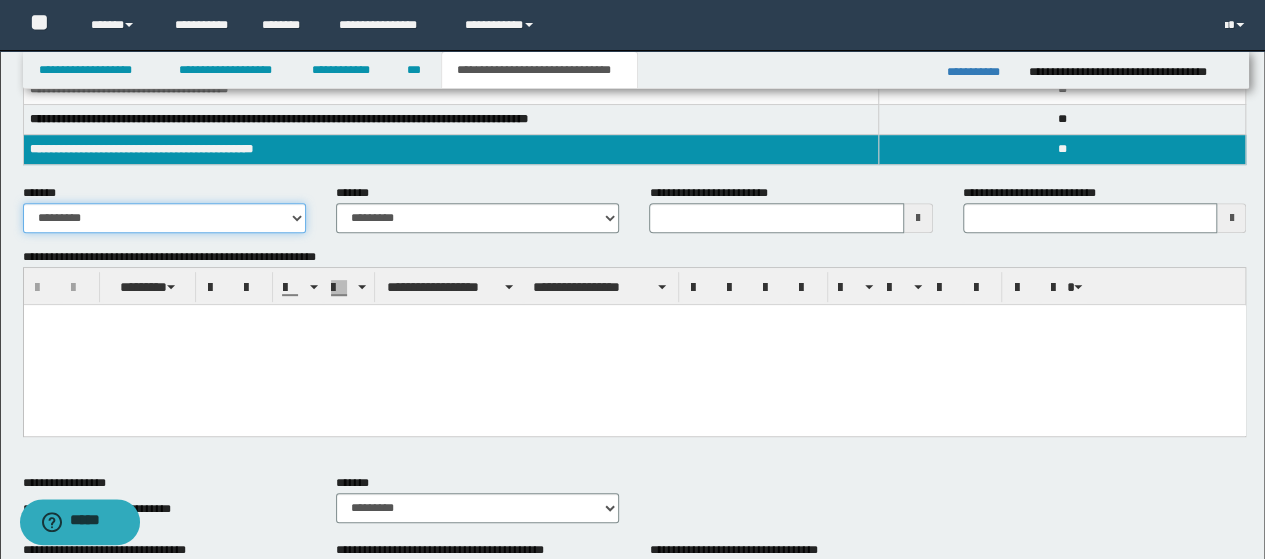 click on "**********" at bounding box center (164, 218) 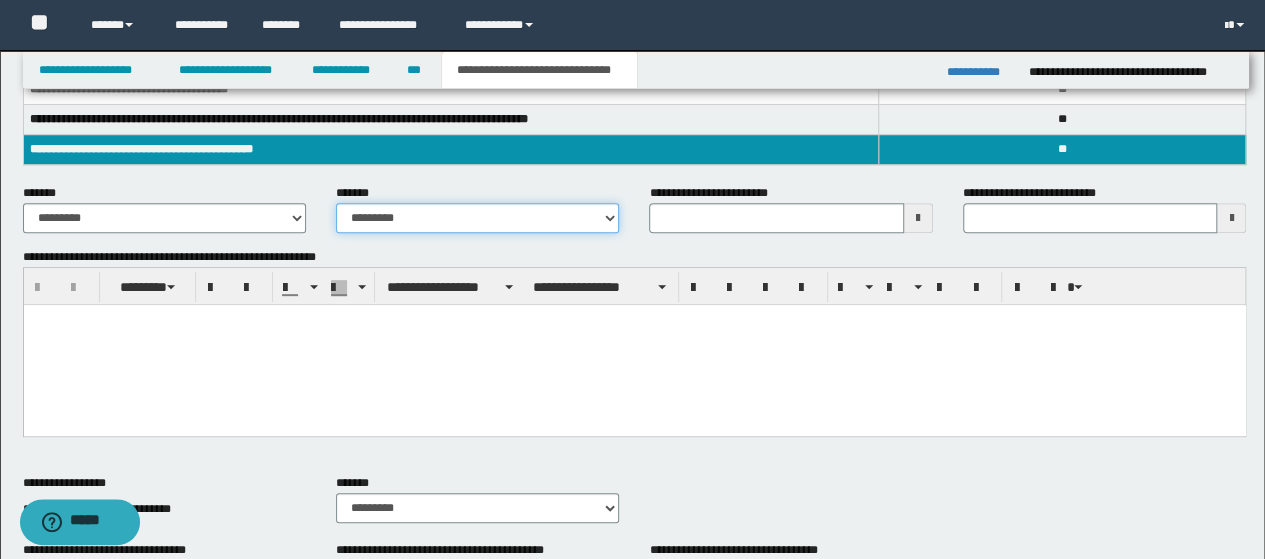 click on "**********" at bounding box center [477, 218] 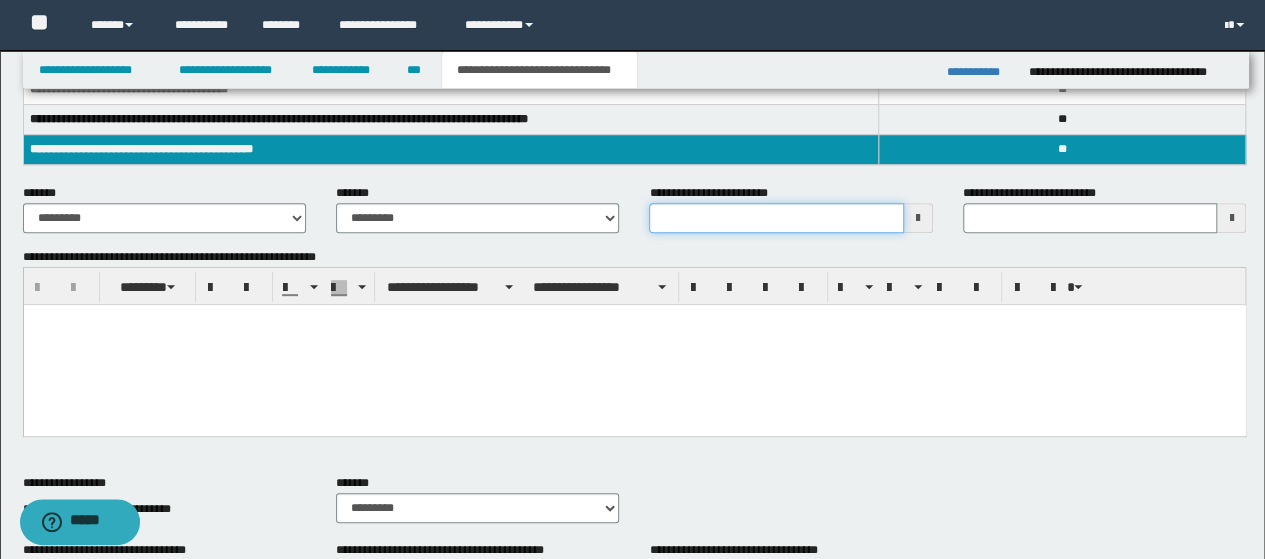 click on "**********" at bounding box center (776, 218) 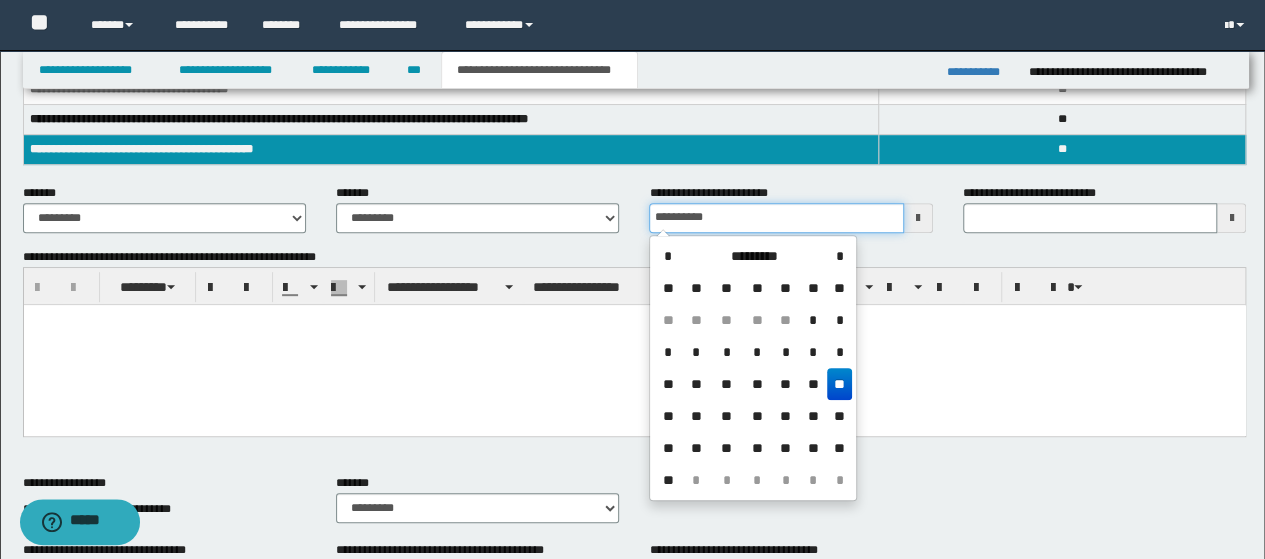 type on "**********" 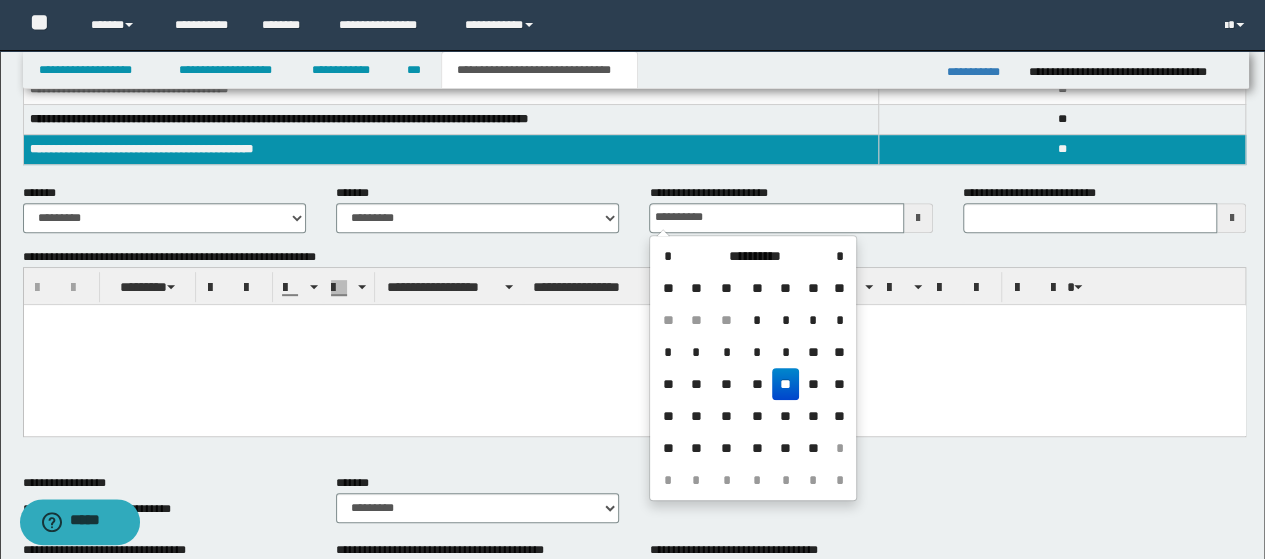 click at bounding box center [634, 344] 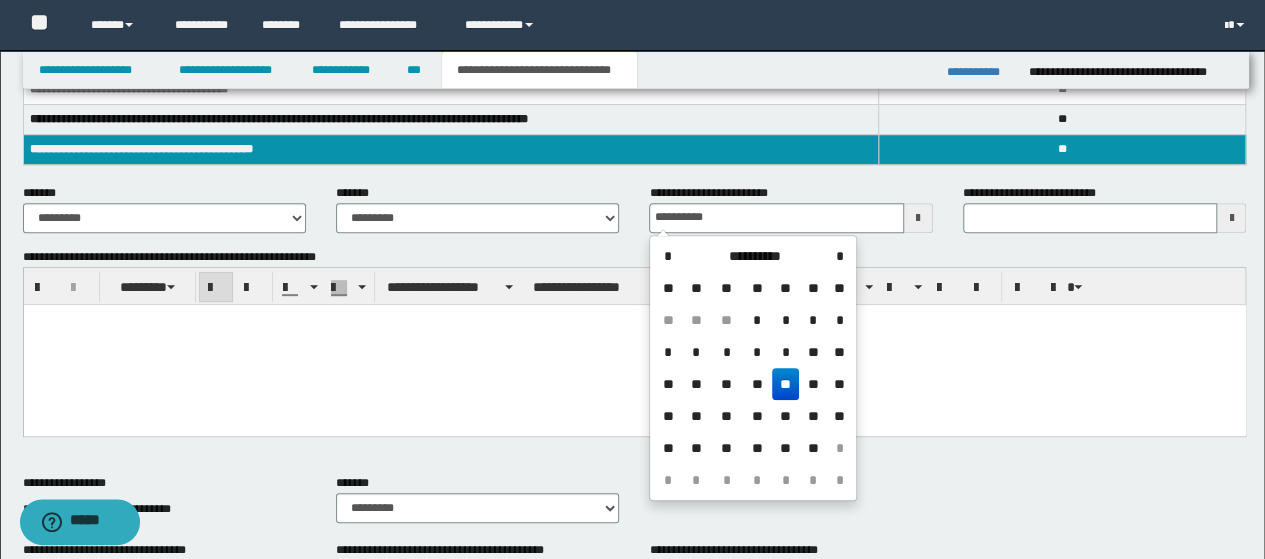 type 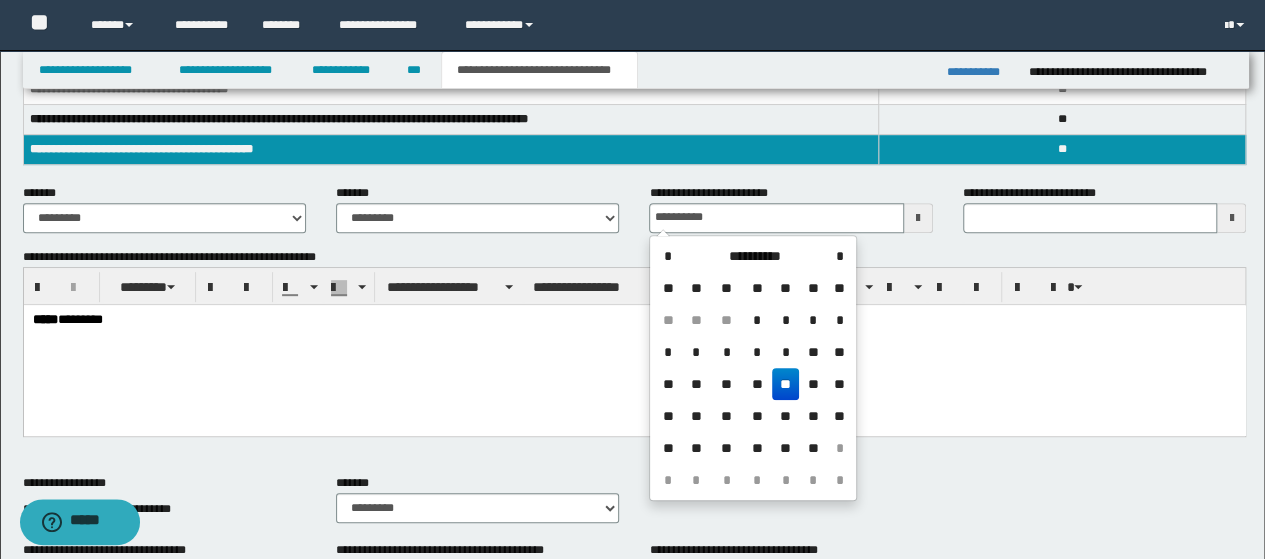click on "**** *********" at bounding box center [634, 344] 